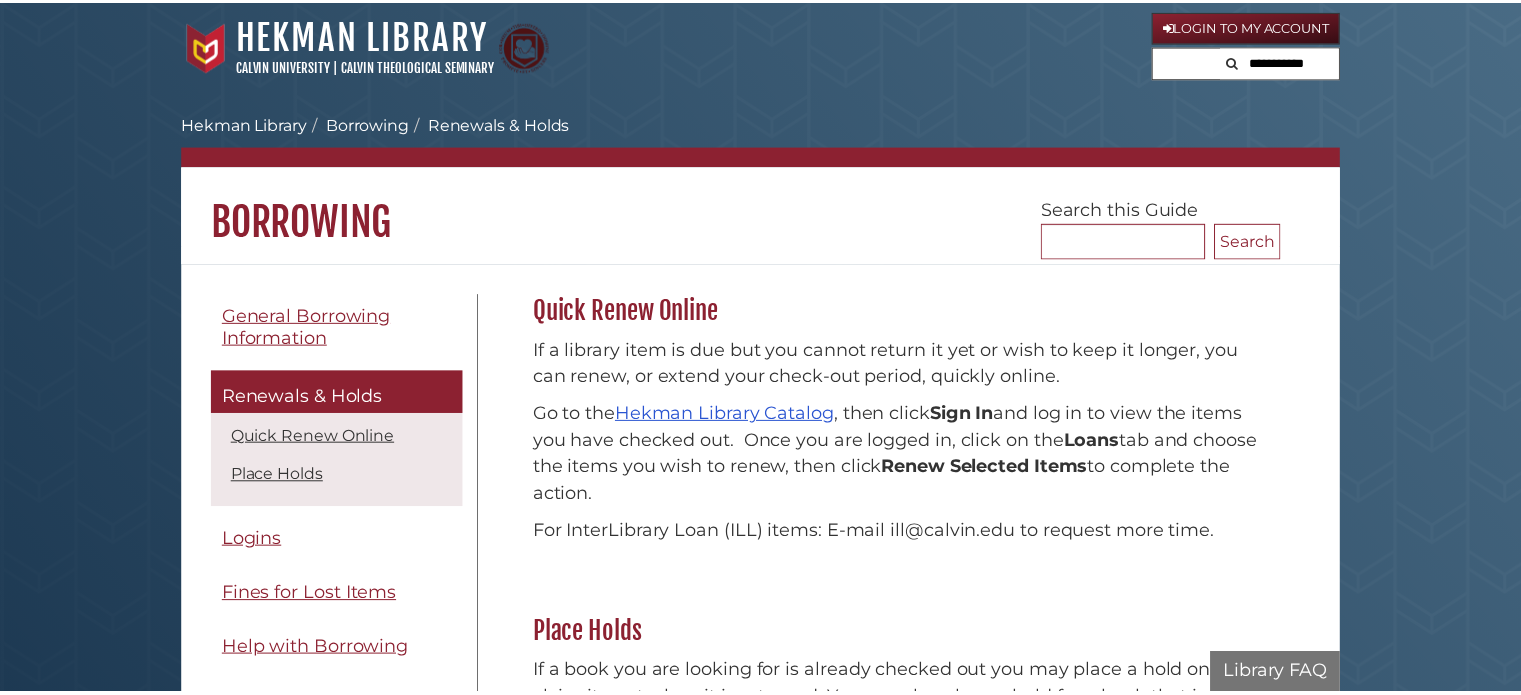 scroll, scrollTop: 0, scrollLeft: 0, axis: both 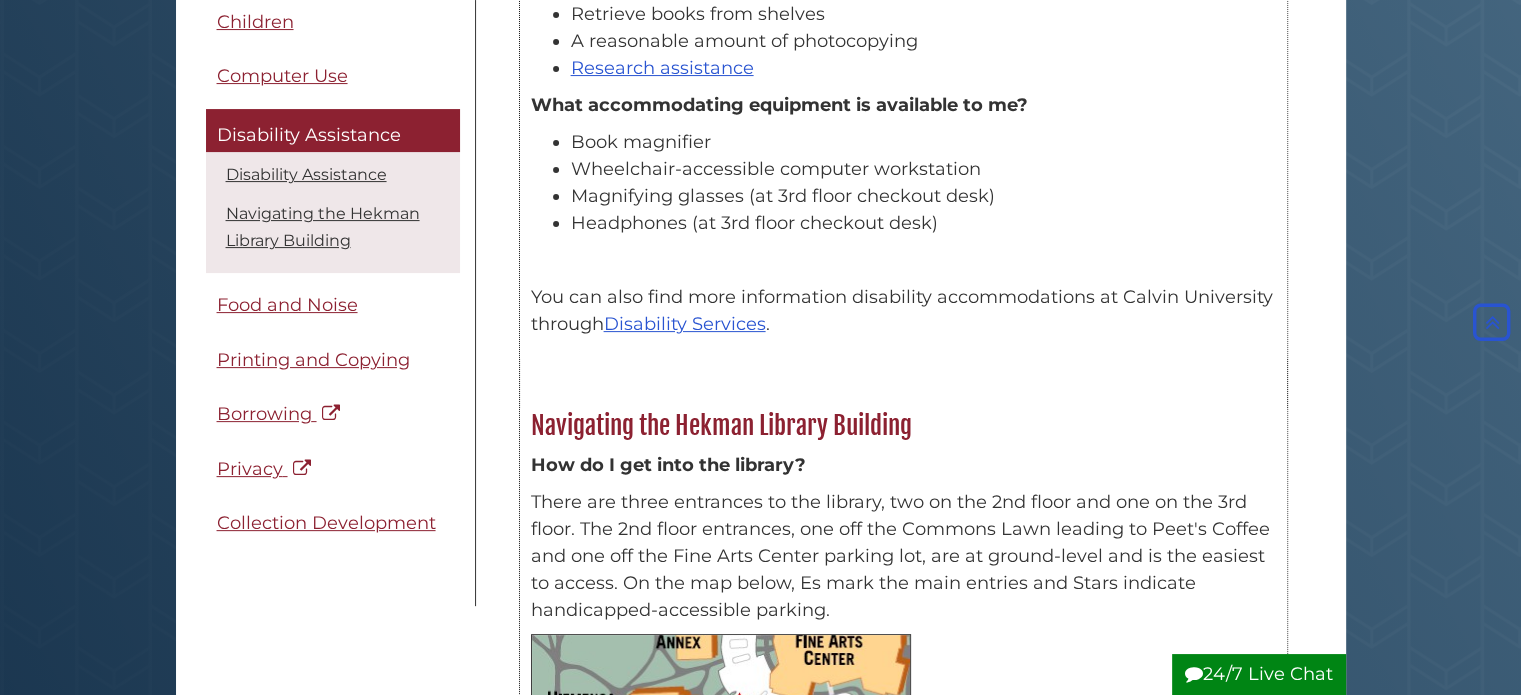 click on "Magnifying glasses (at 3rd floor checkout desk)" at bounding box center (923, 196) 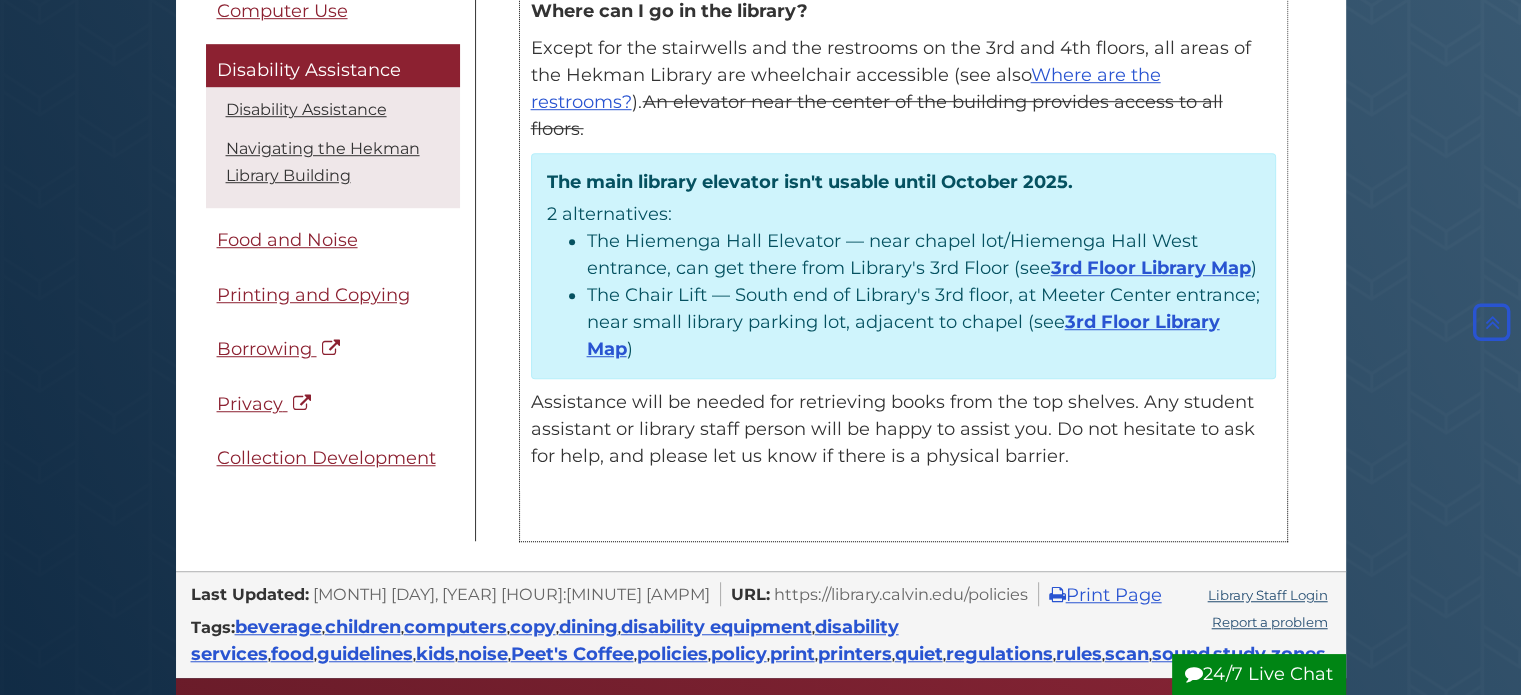 scroll, scrollTop: 1800, scrollLeft: 0, axis: vertical 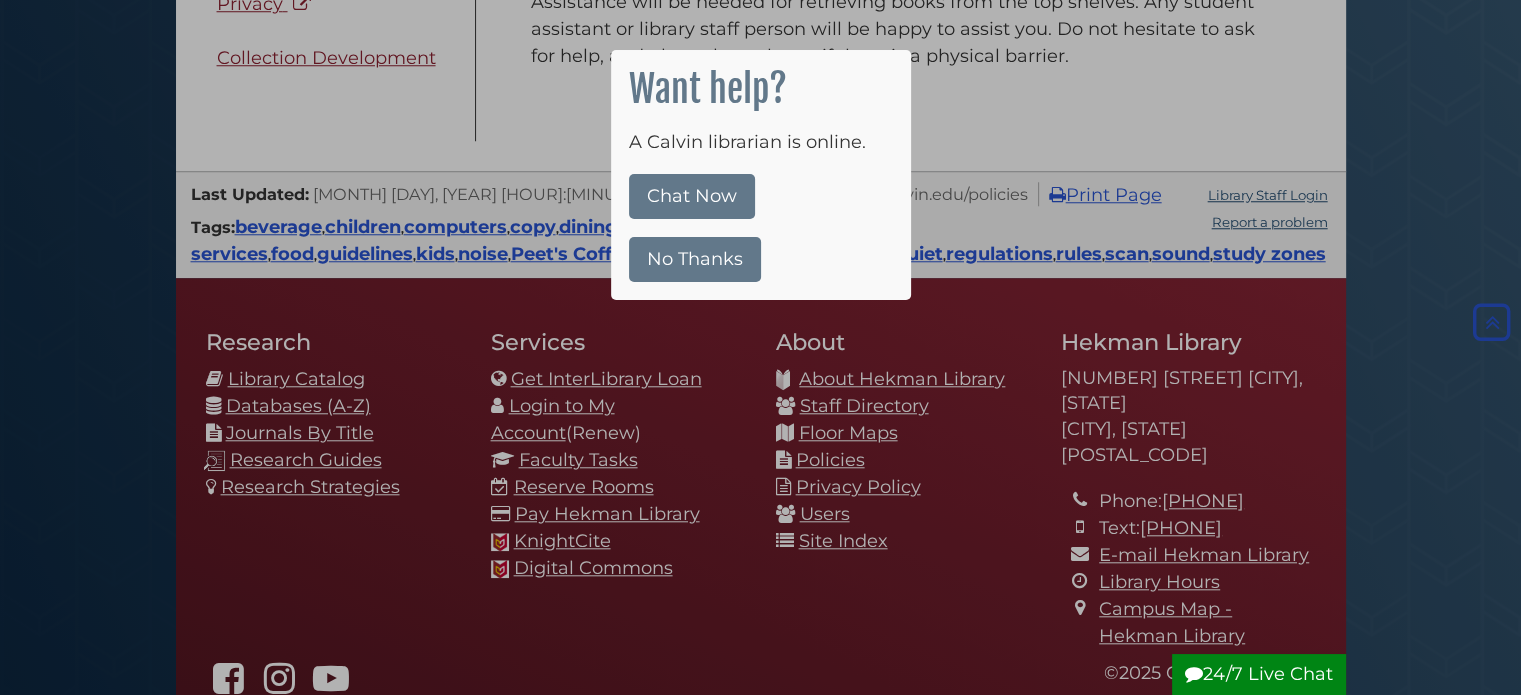 click on "No Thanks" at bounding box center (695, 259) 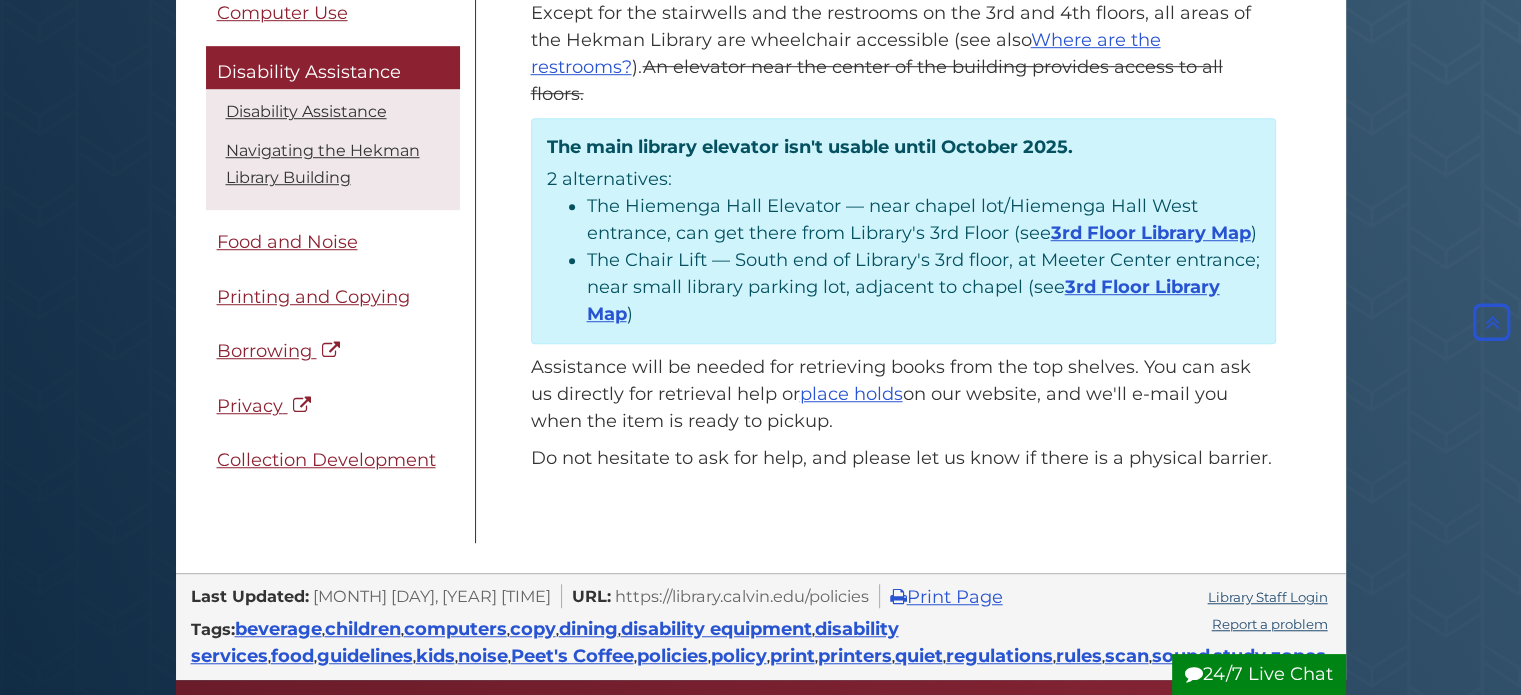 scroll, scrollTop: 1400, scrollLeft: 0, axis: vertical 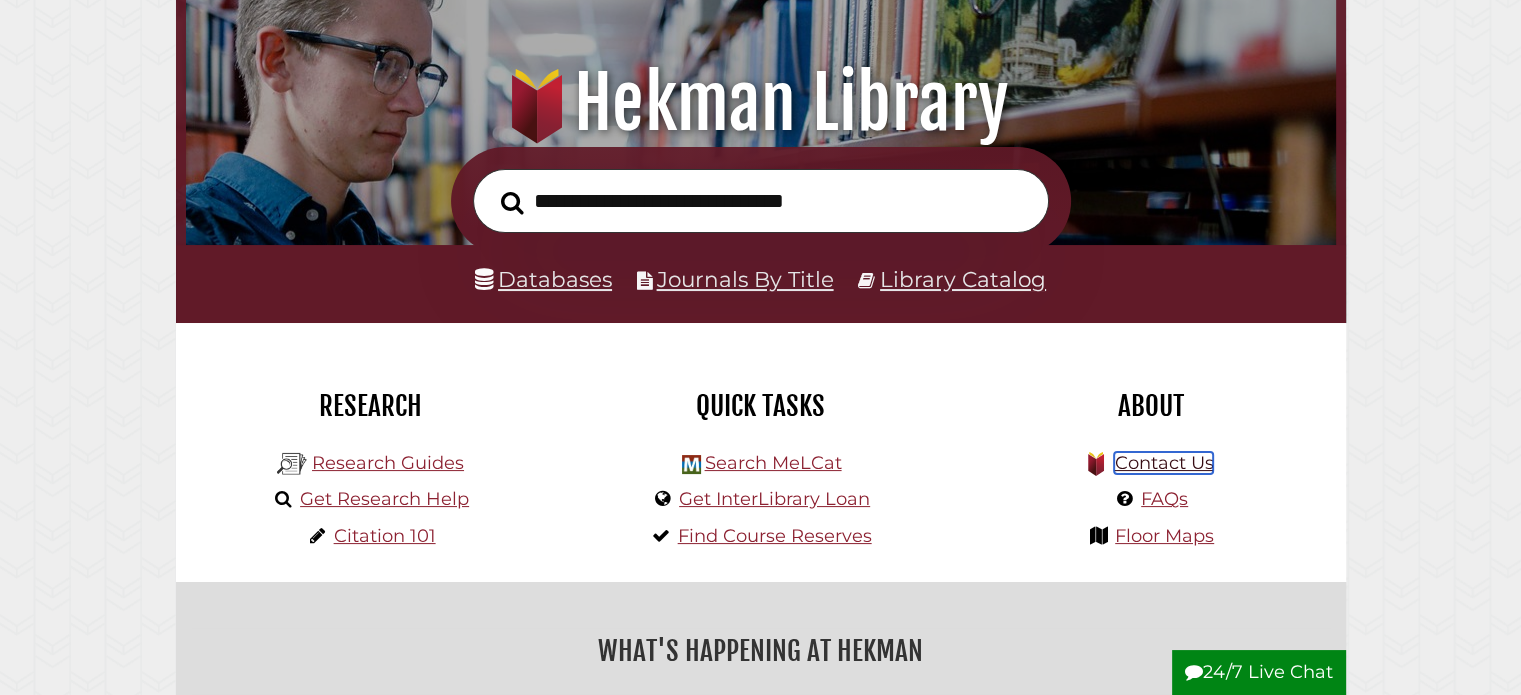 click on "Contact Us" at bounding box center [1163, 463] 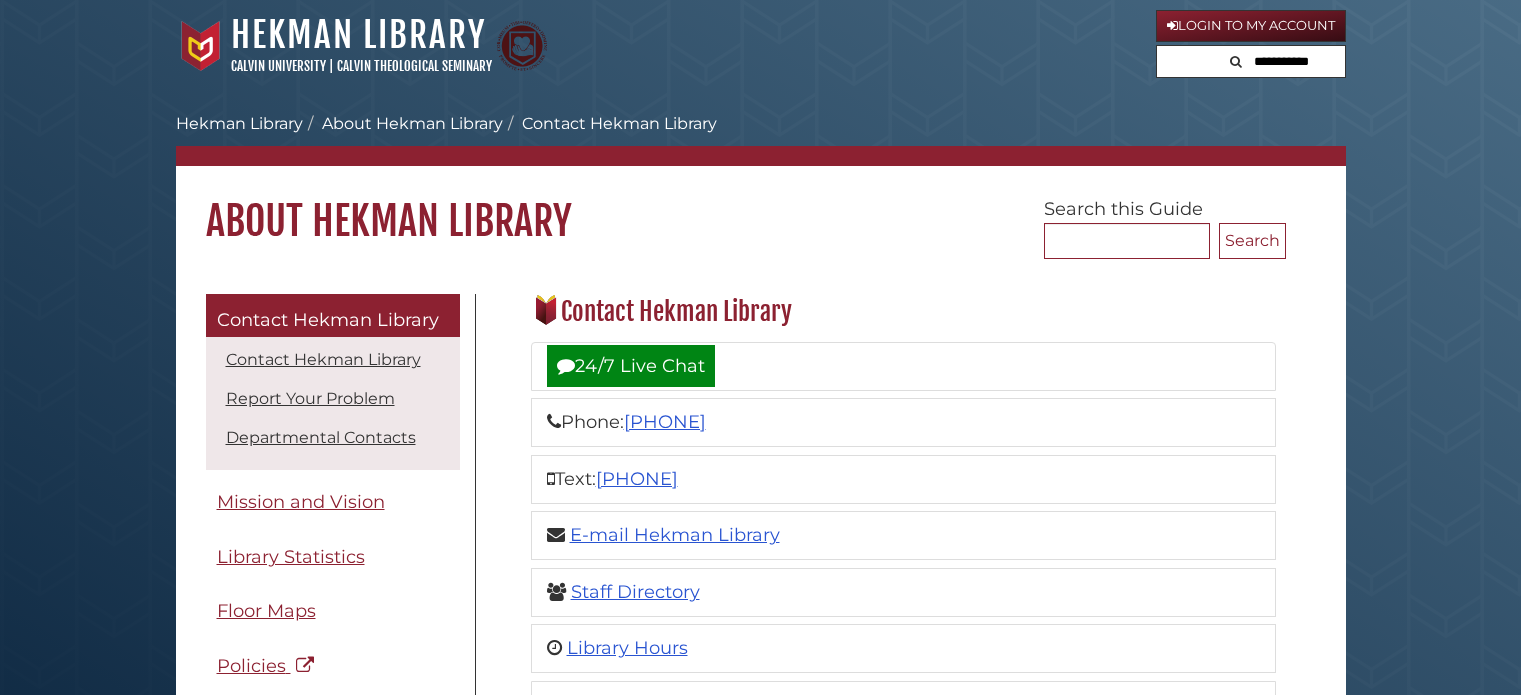scroll, scrollTop: 0, scrollLeft: 0, axis: both 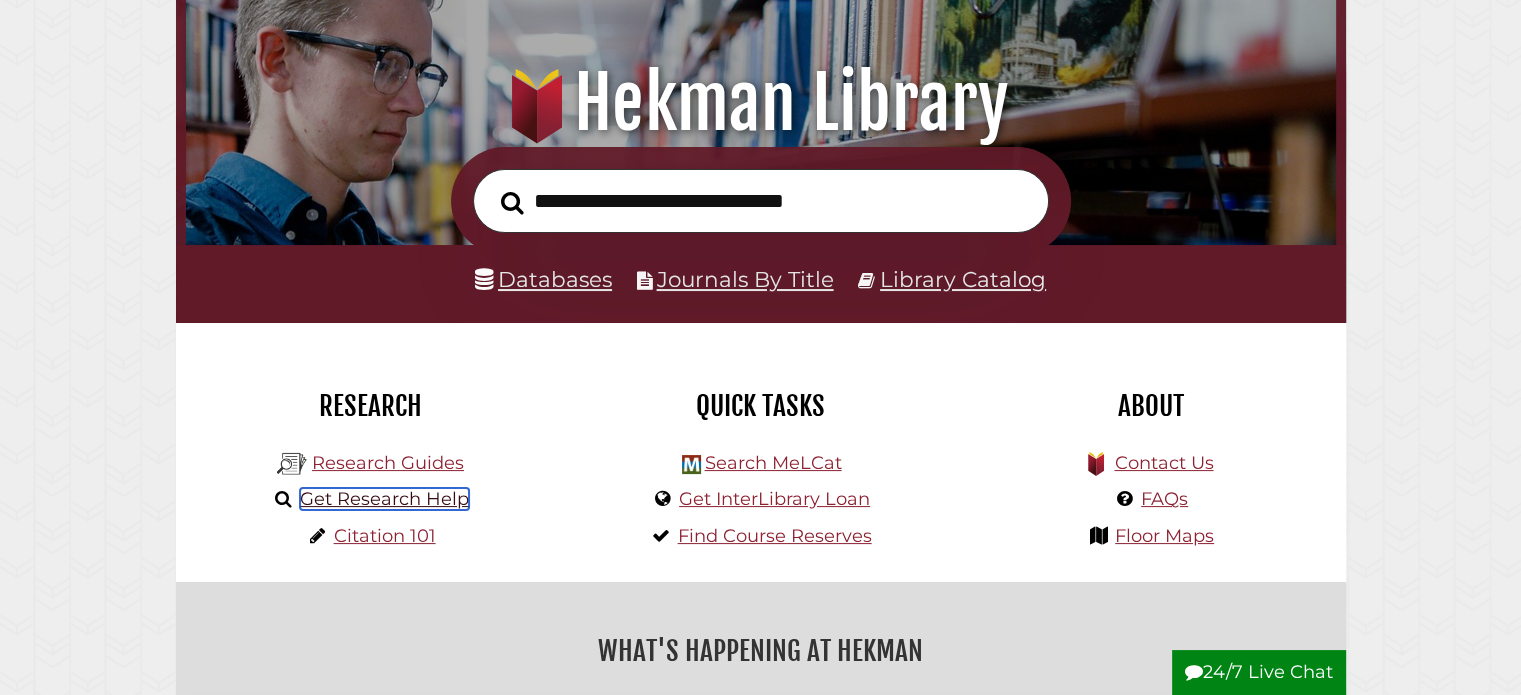 click on "Get Research Help" at bounding box center [384, 499] 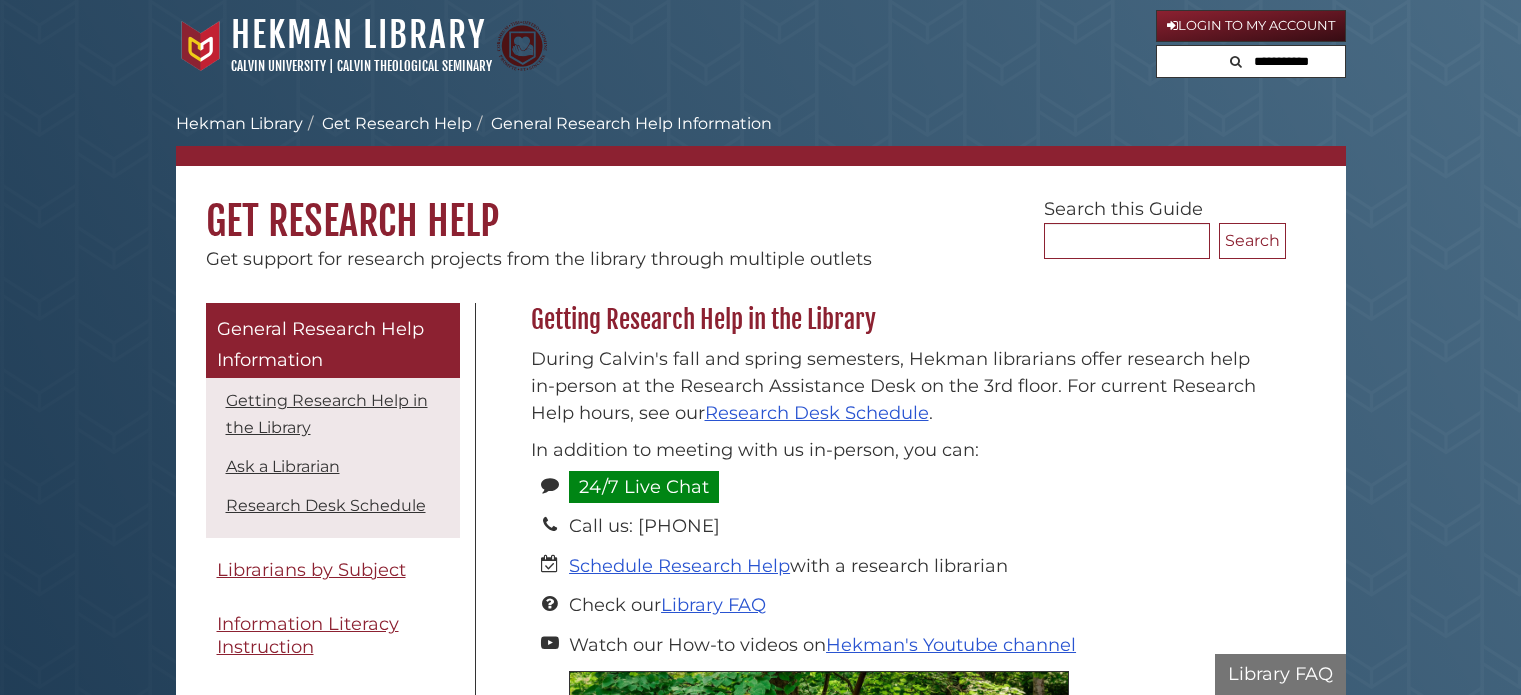 scroll, scrollTop: 0, scrollLeft: 0, axis: both 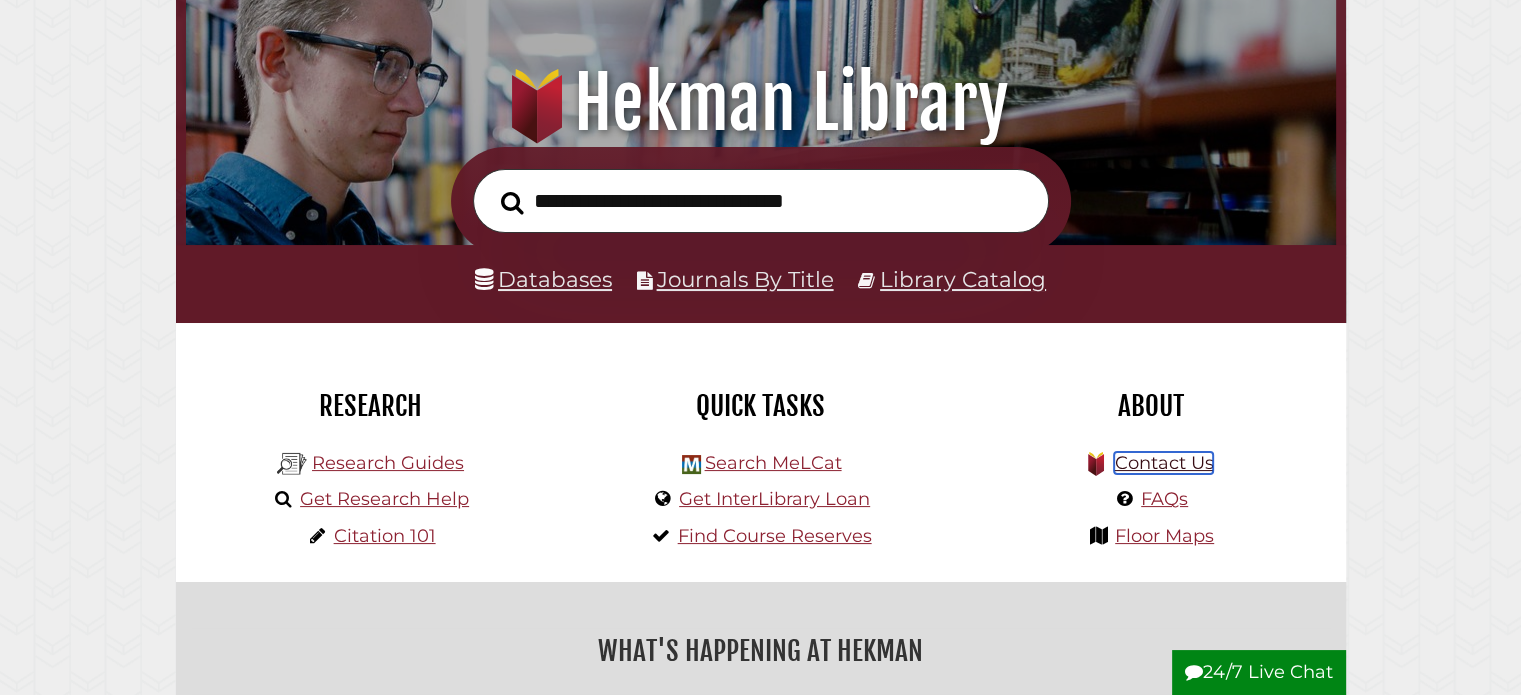click on "Contact Us" at bounding box center [1163, 463] 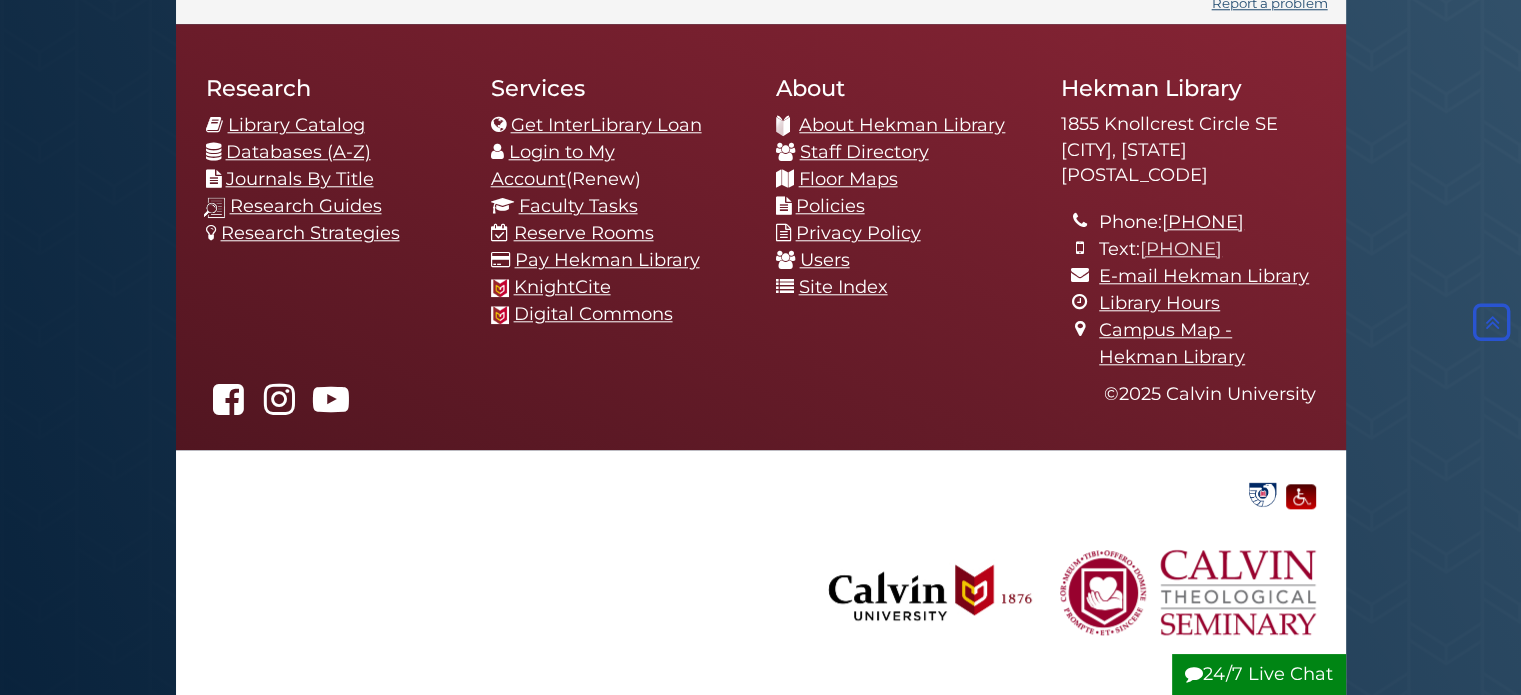 scroll, scrollTop: 1845, scrollLeft: 0, axis: vertical 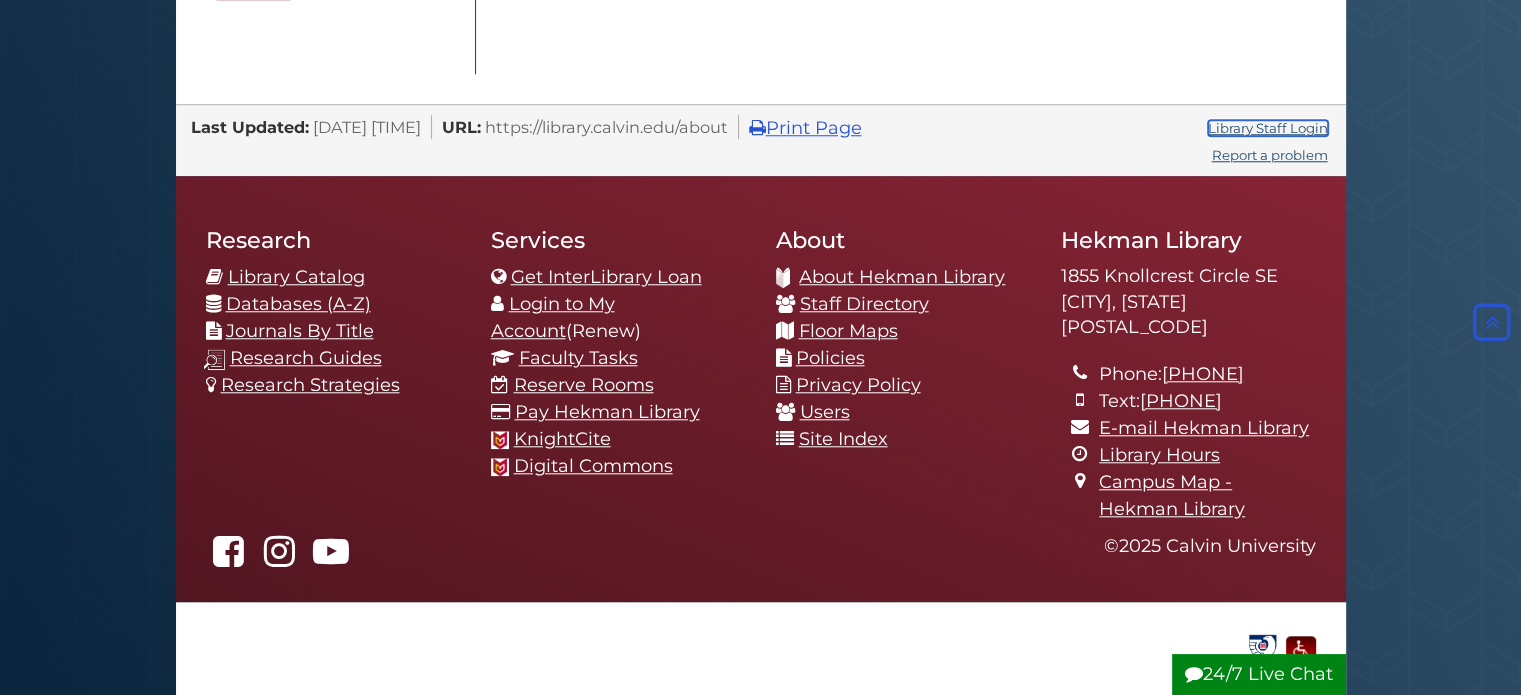 click on "Library Staff Login" at bounding box center [1268, 128] 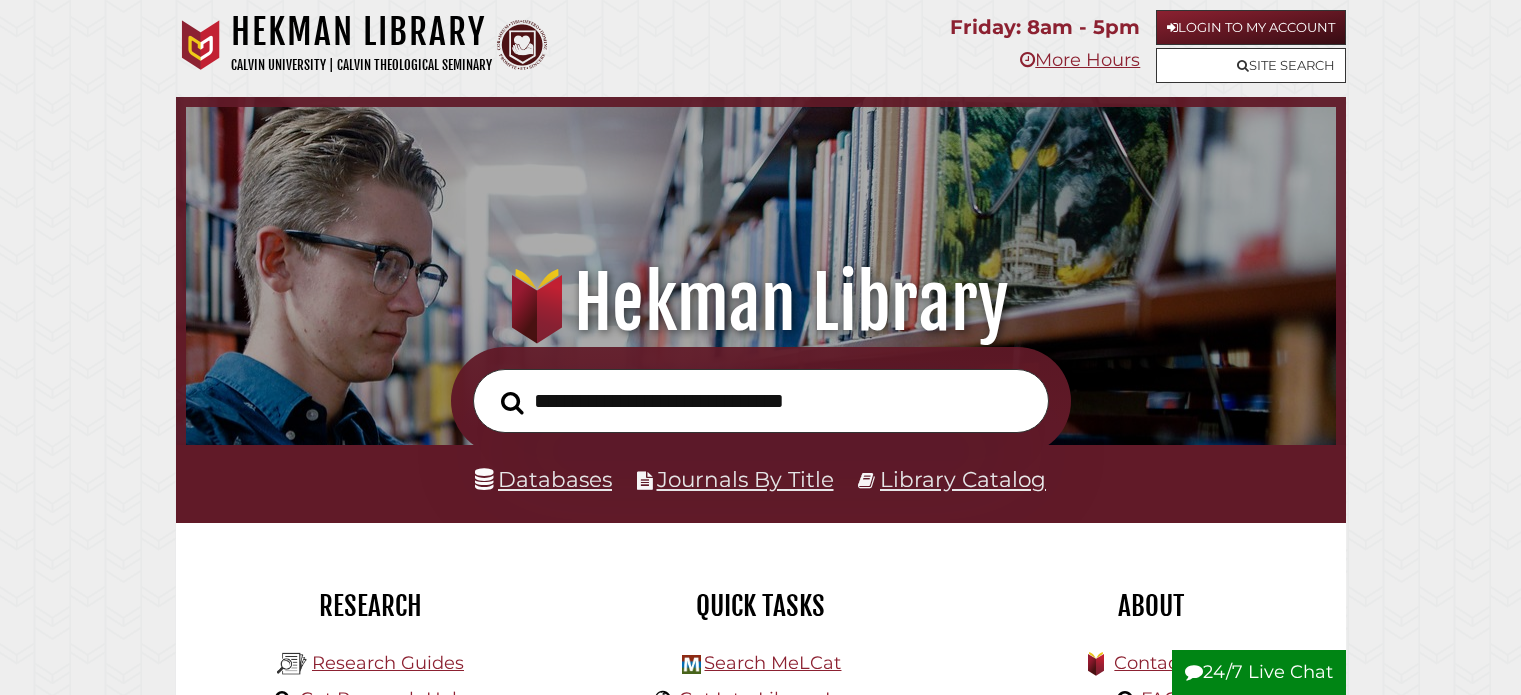 scroll, scrollTop: 400, scrollLeft: 0, axis: vertical 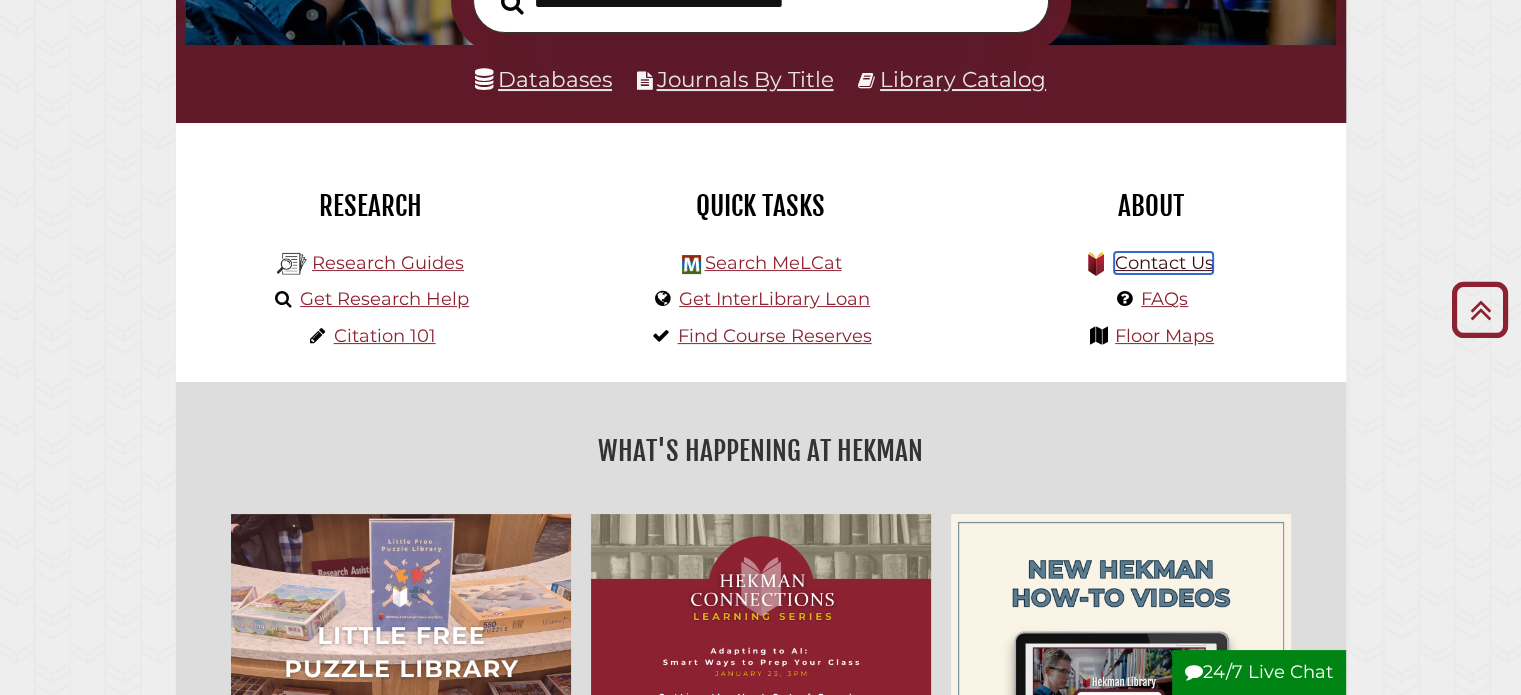 click on "Contact Us" at bounding box center (1163, 263) 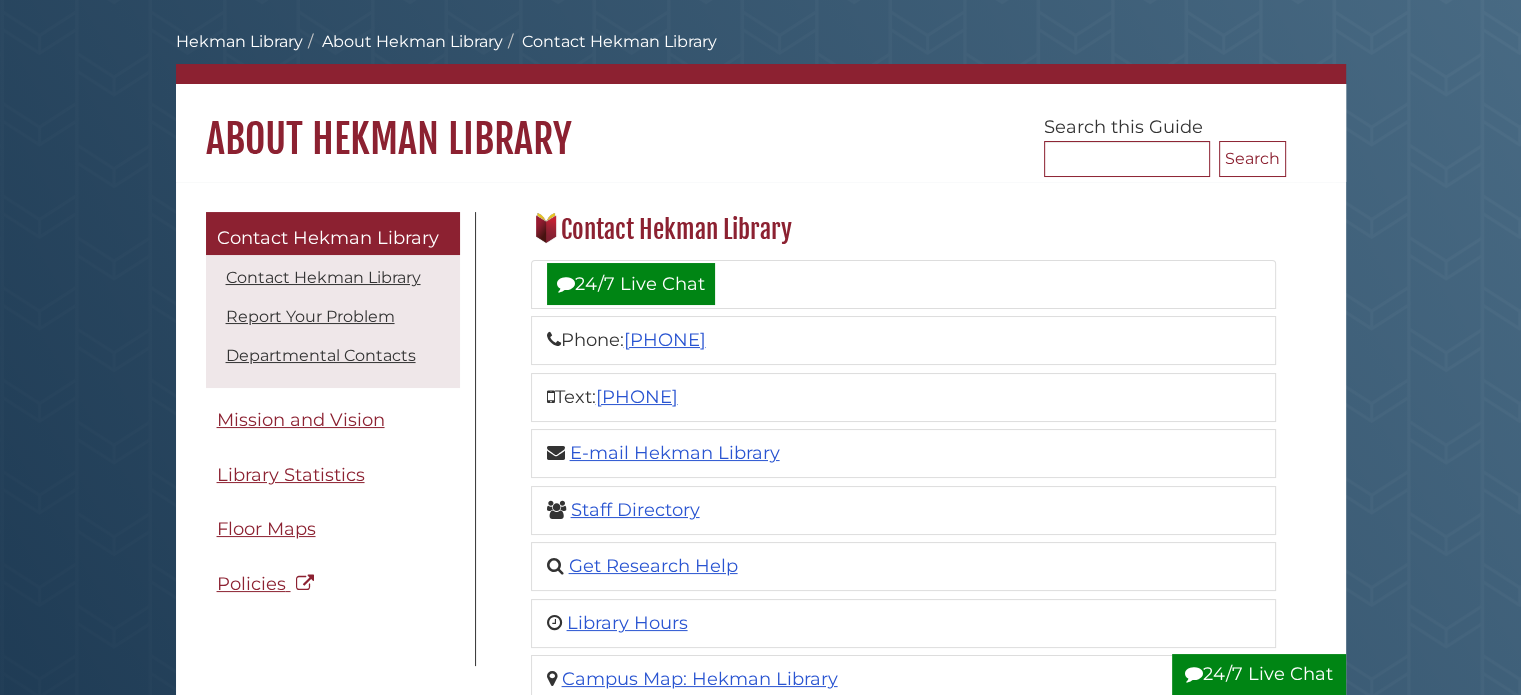 scroll, scrollTop: 200, scrollLeft: 0, axis: vertical 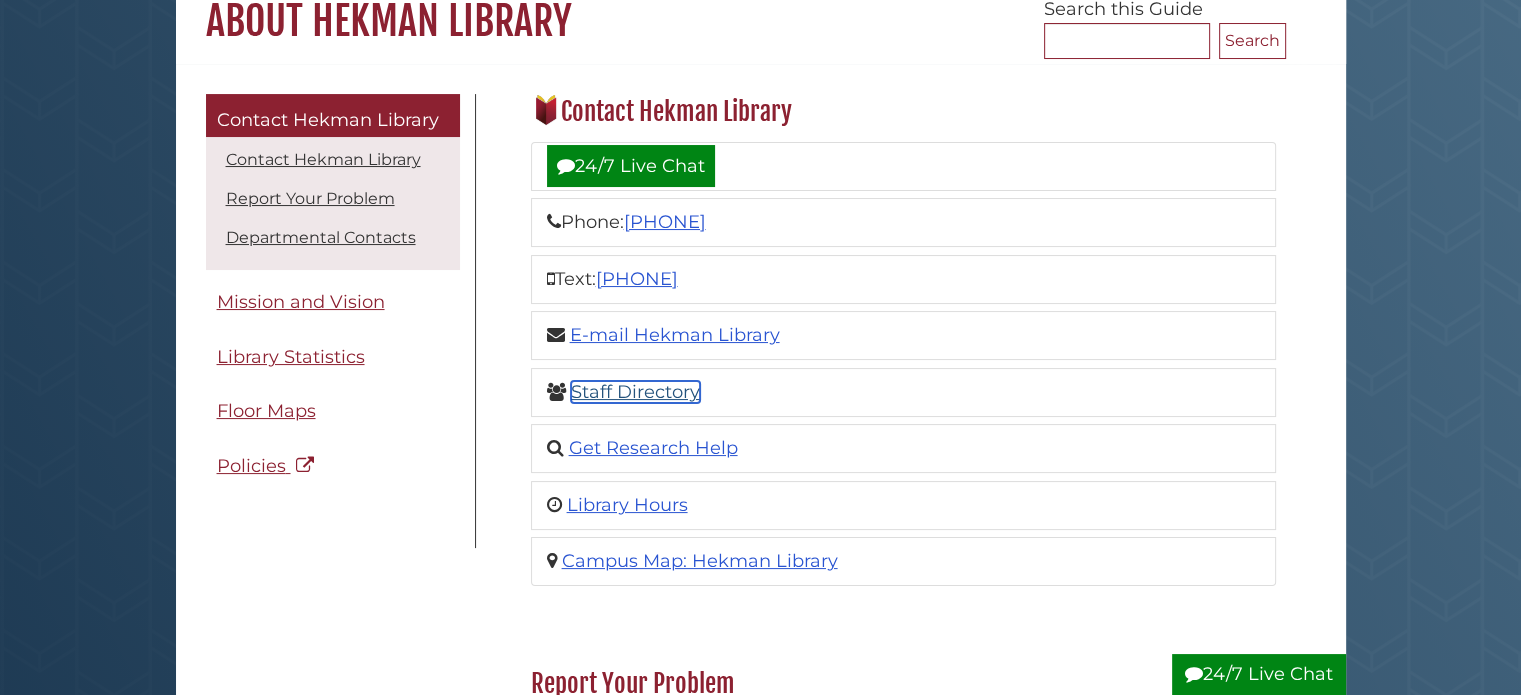 click on "Staff
Directory" at bounding box center [635, 392] 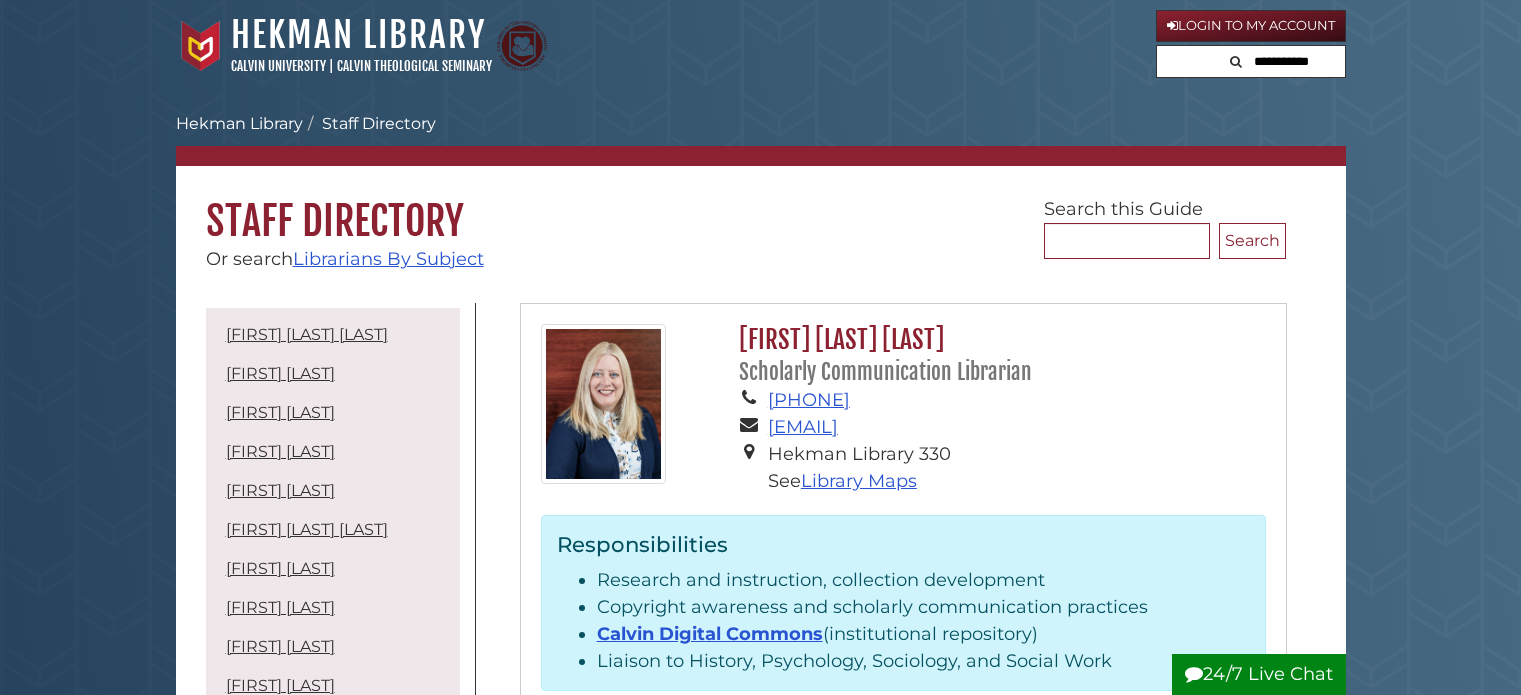 scroll, scrollTop: 0, scrollLeft: 0, axis: both 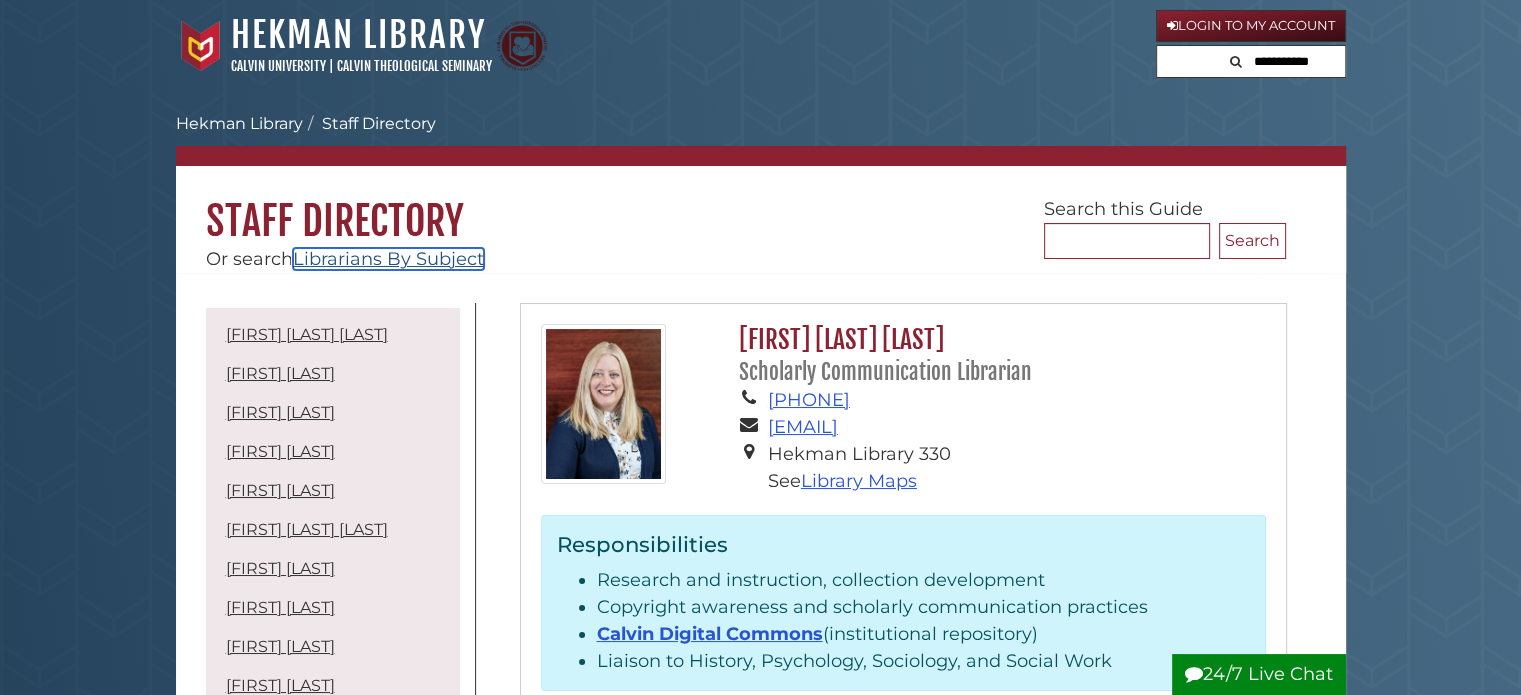 click on "Librarians By Subject" at bounding box center (388, 259) 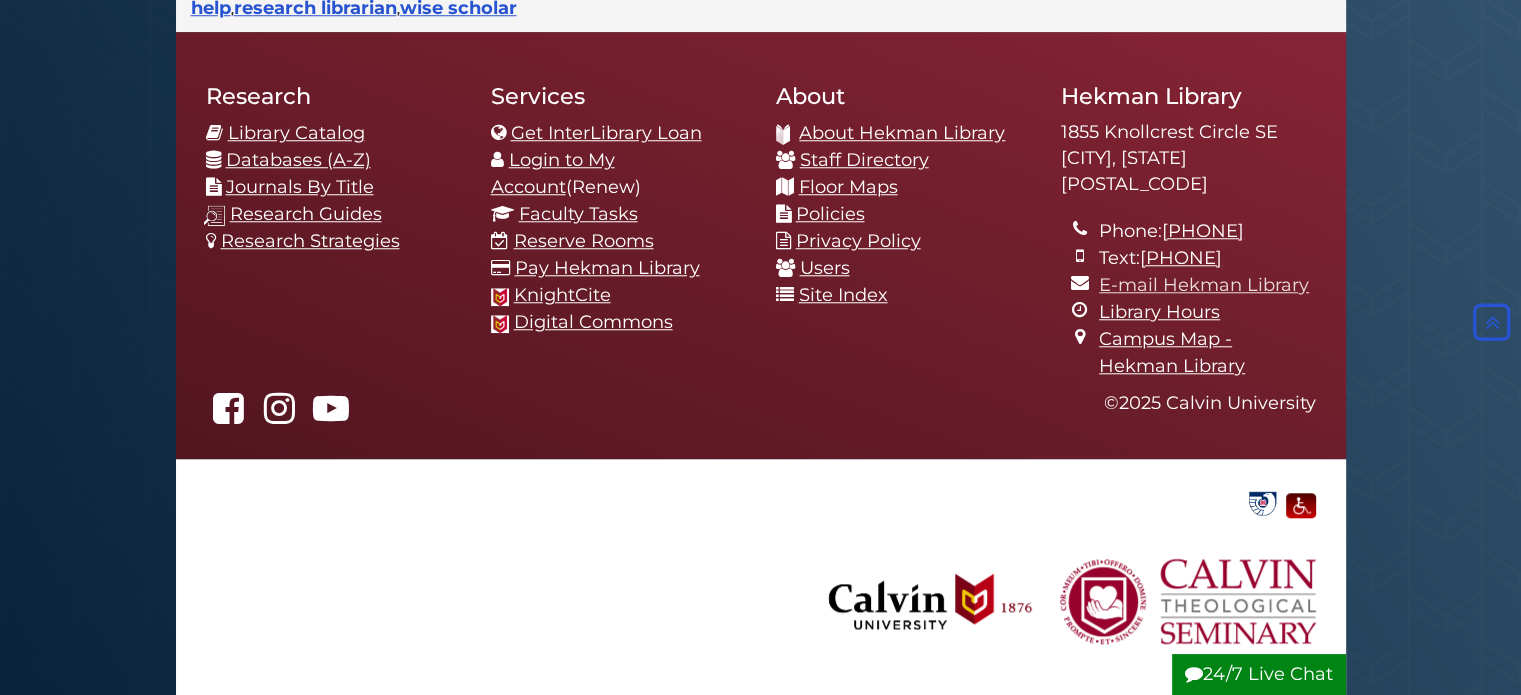 scroll, scrollTop: 1444, scrollLeft: 0, axis: vertical 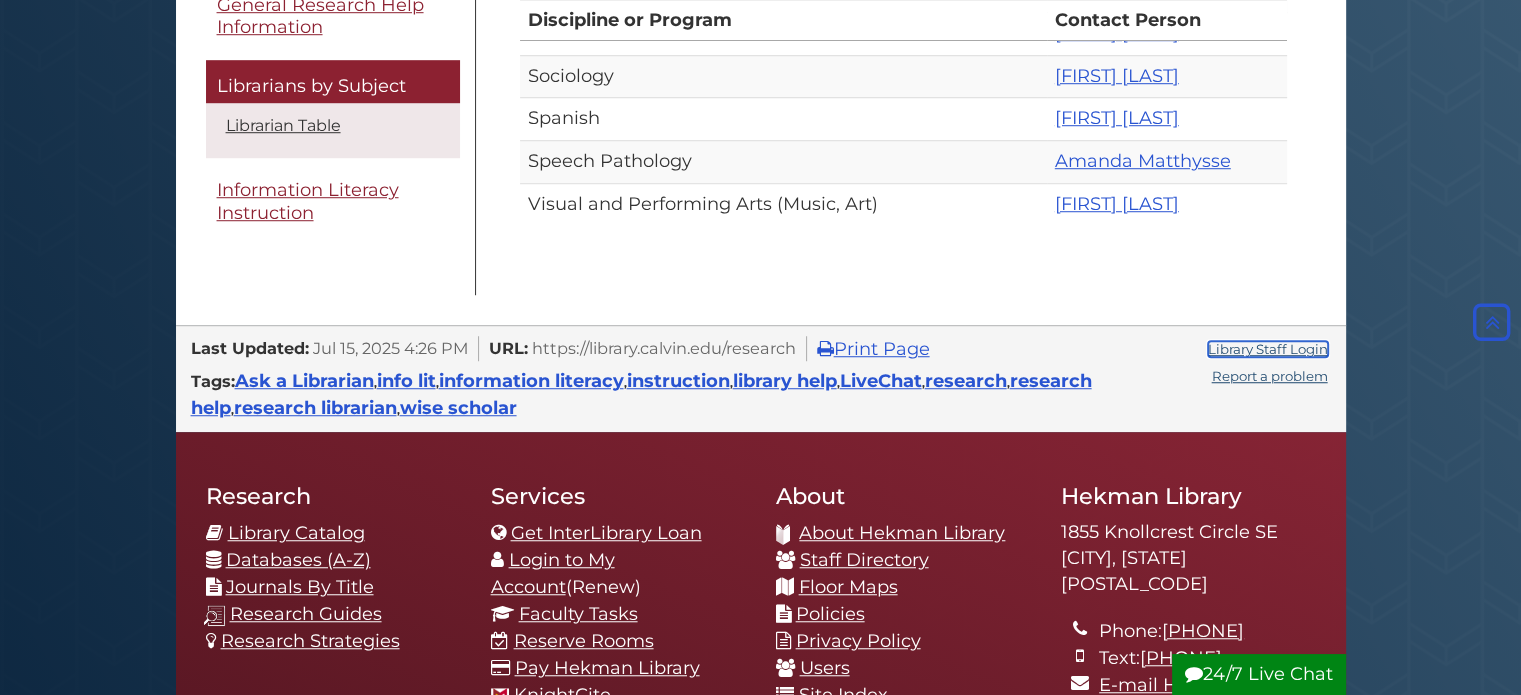 click on "Library Staff Login" at bounding box center (1268, 349) 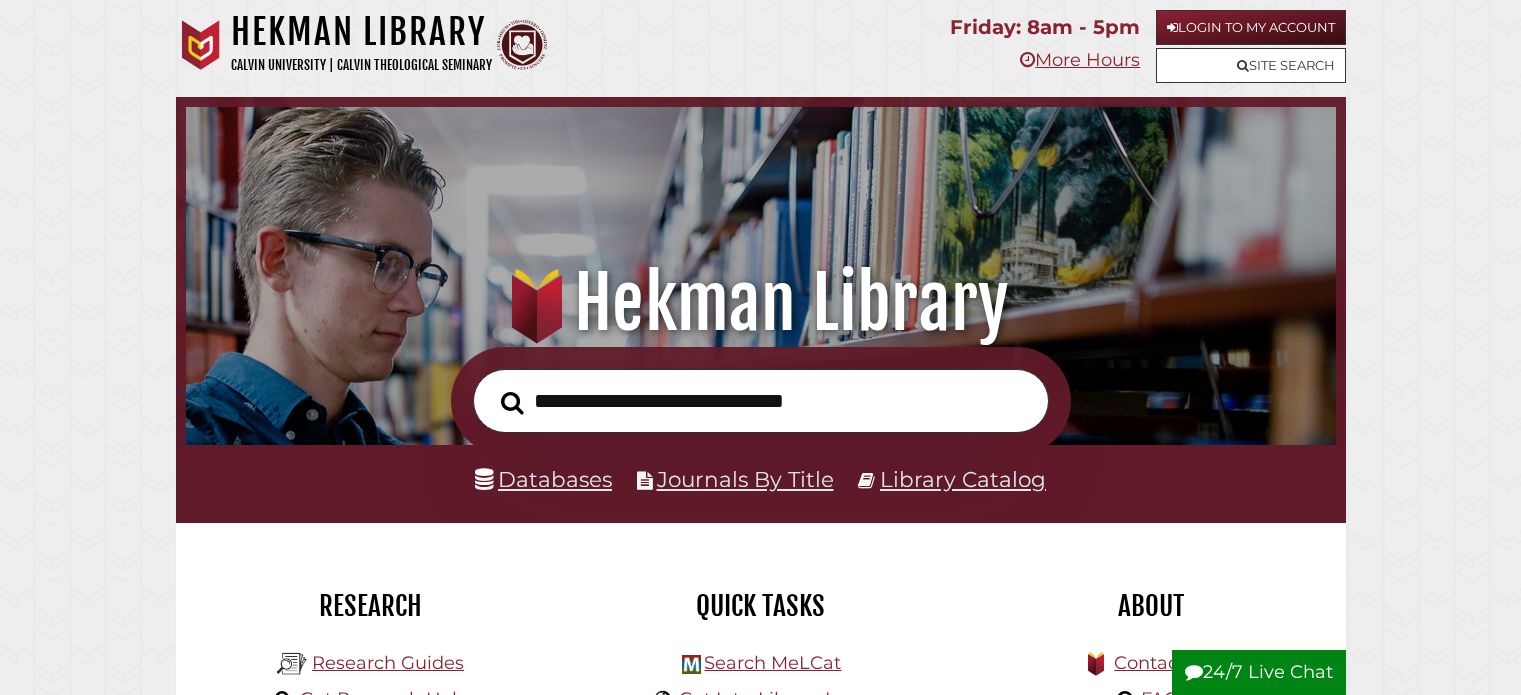scroll, scrollTop: 0, scrollLeft: 0, axis: both 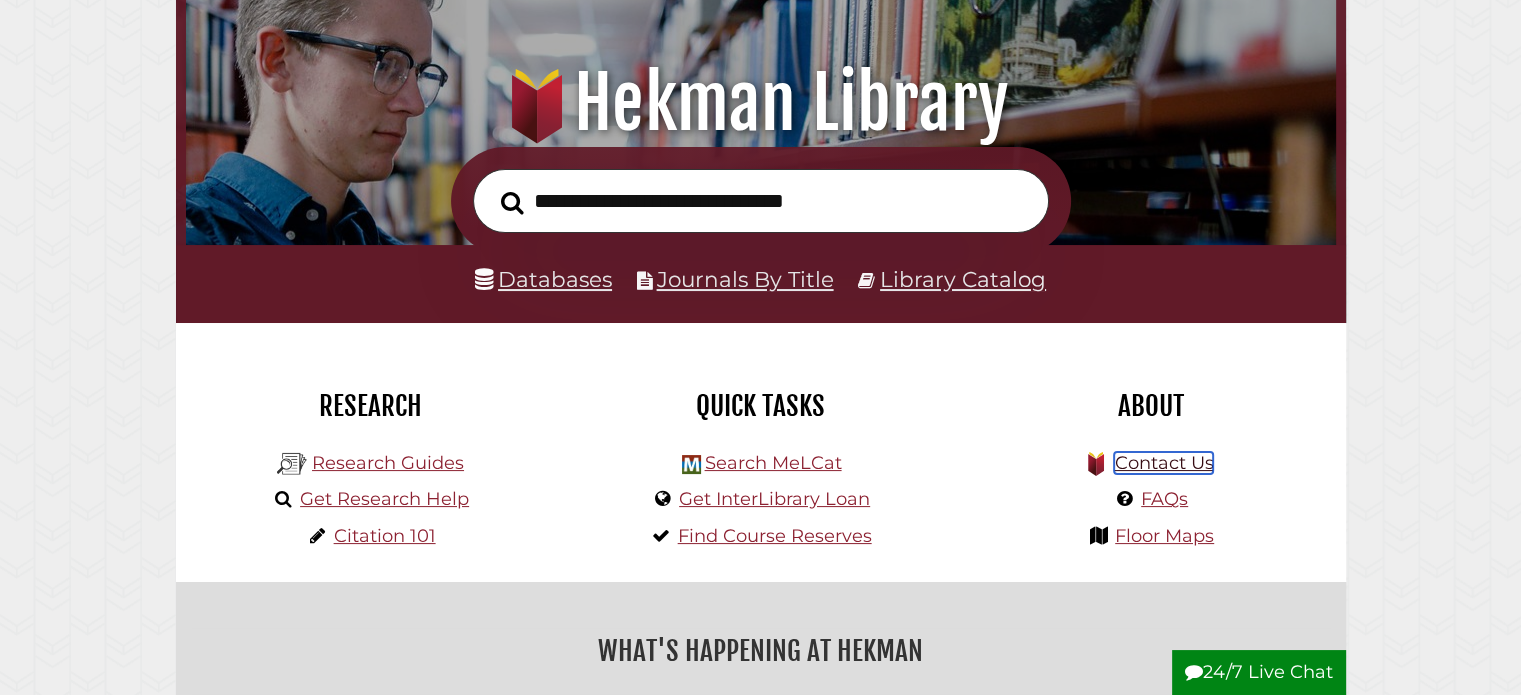 click on "Contact Us" at bounding box center [1163, 463] 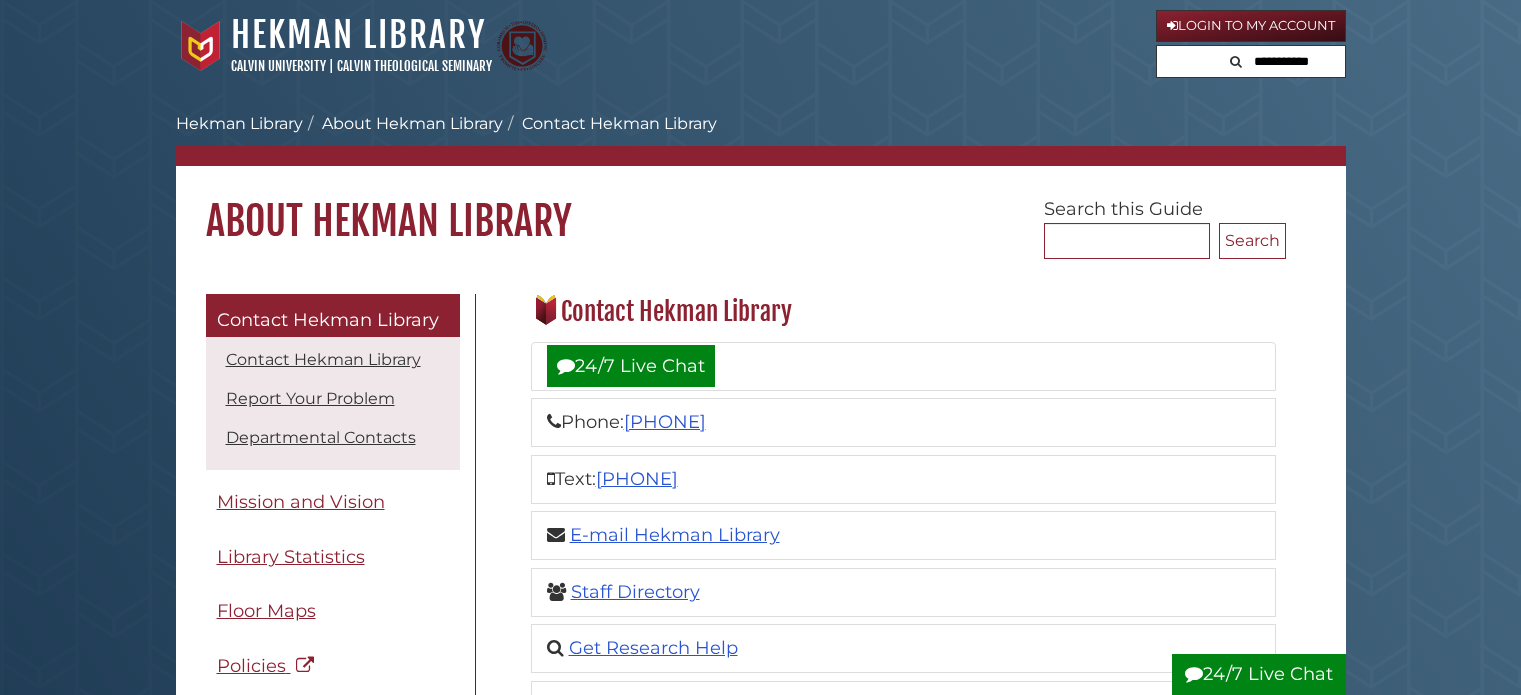 scroll, scrollTop: 0, scrollLeft: 0, axis: both 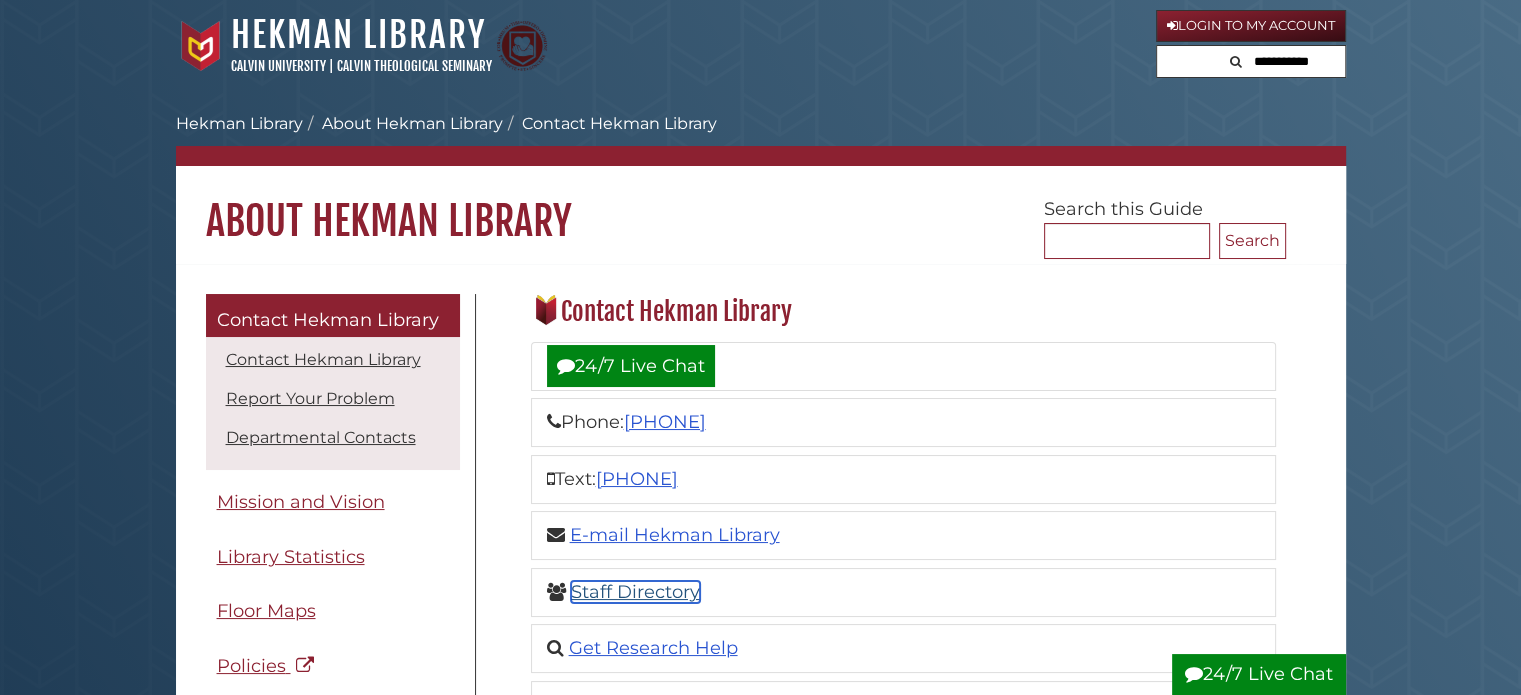 click on "Staff
Directory" at bounding box center (635, 592) 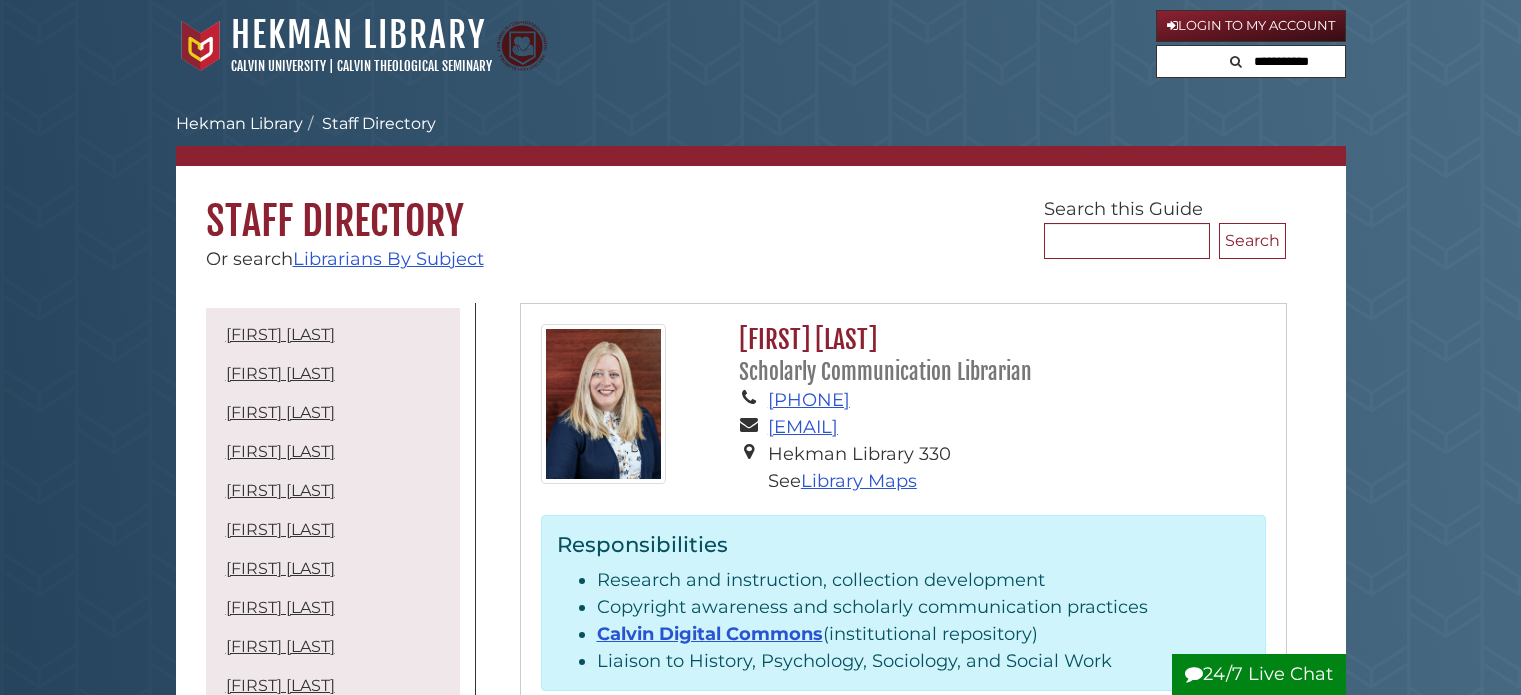 scroll, scrollTop: 0, scrollLeft: 0, axis: both 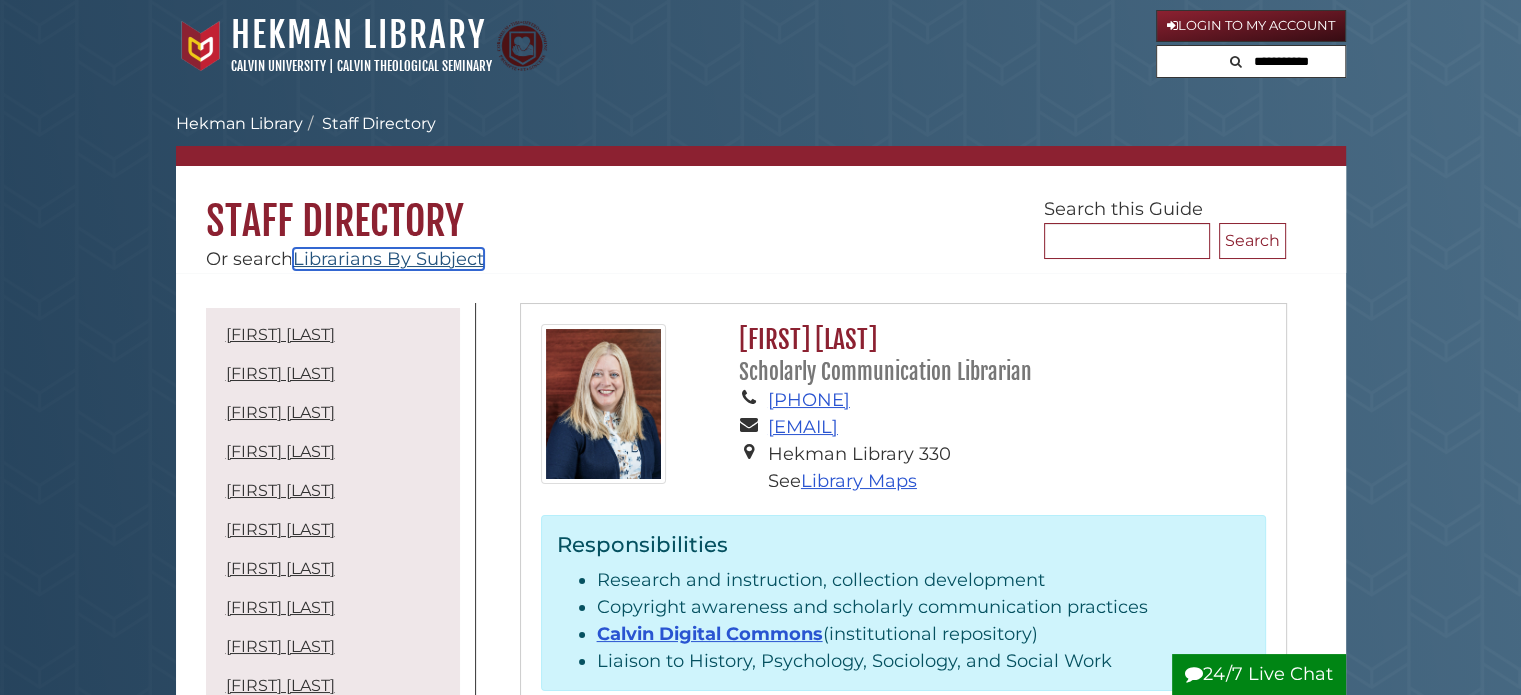 click on "Librarians By Subject" at bounding box center [388, 259] 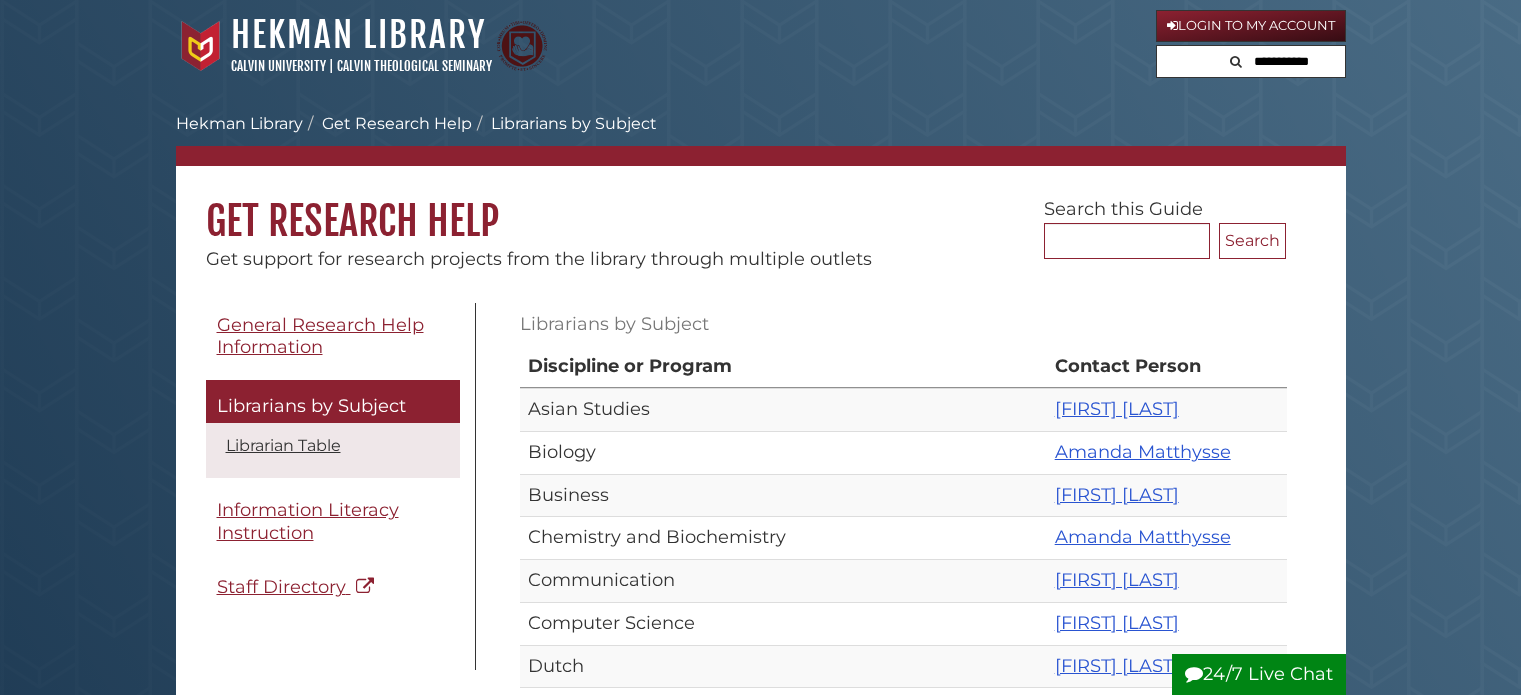 scroll, scrollTop: 0, scrollLeft: 0, axis: both 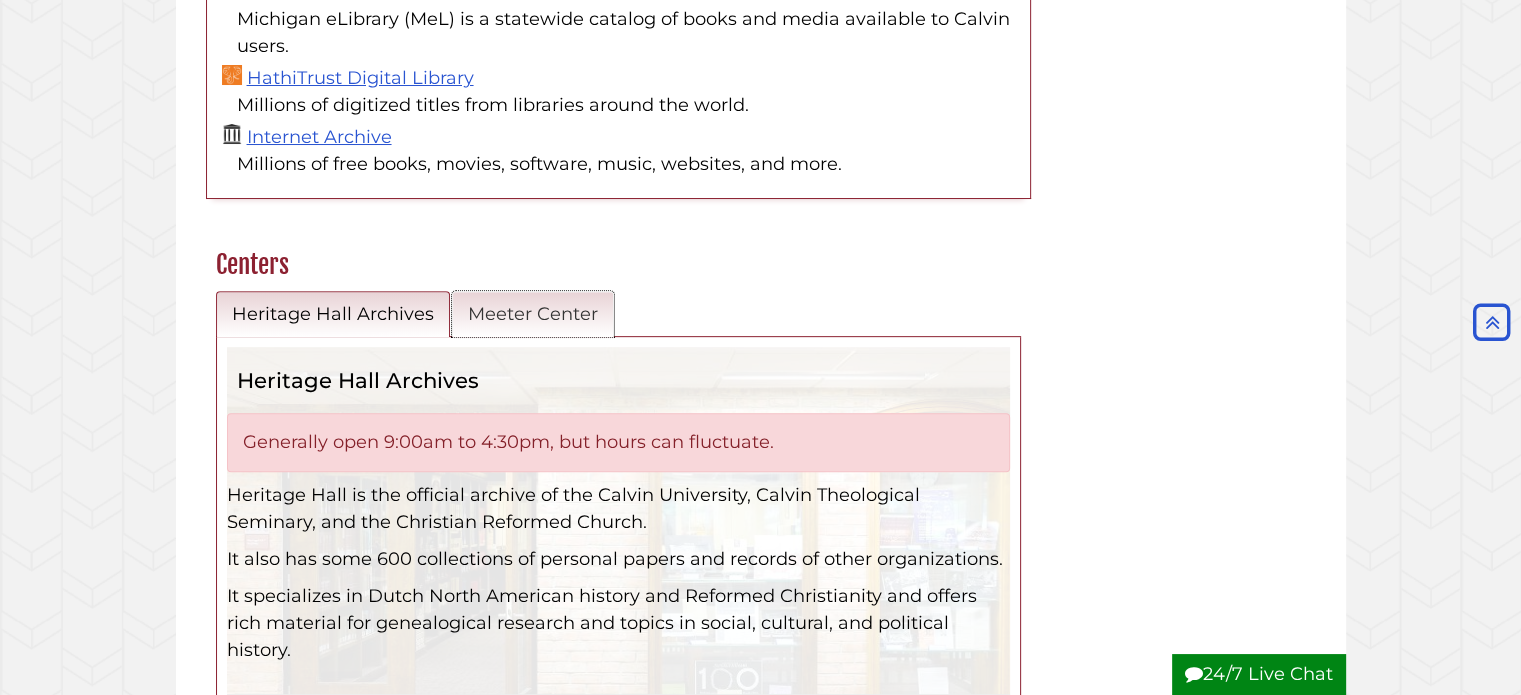 click on "Meeter Center" at bounding box center [533, 314] 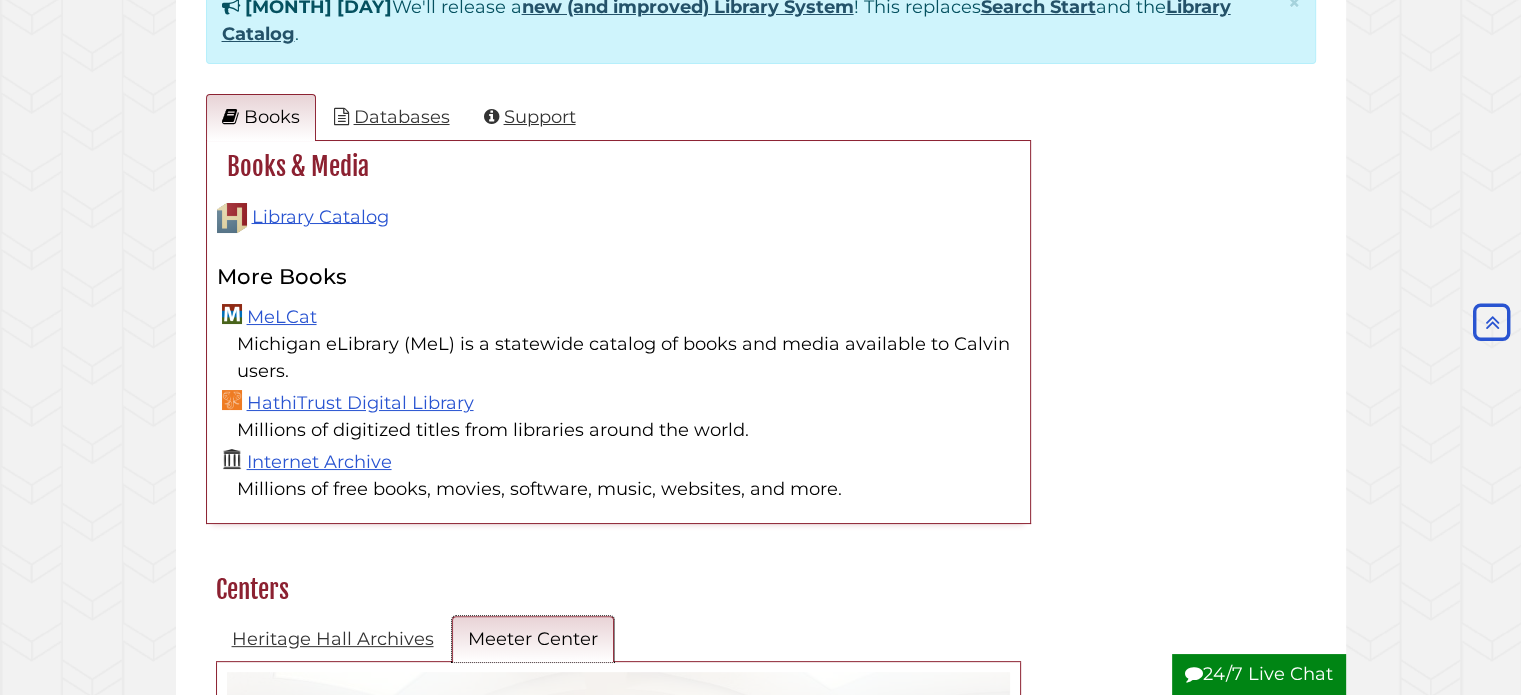 scroll, scrollTop: 400, scrollLeft: 0, axis: vertical 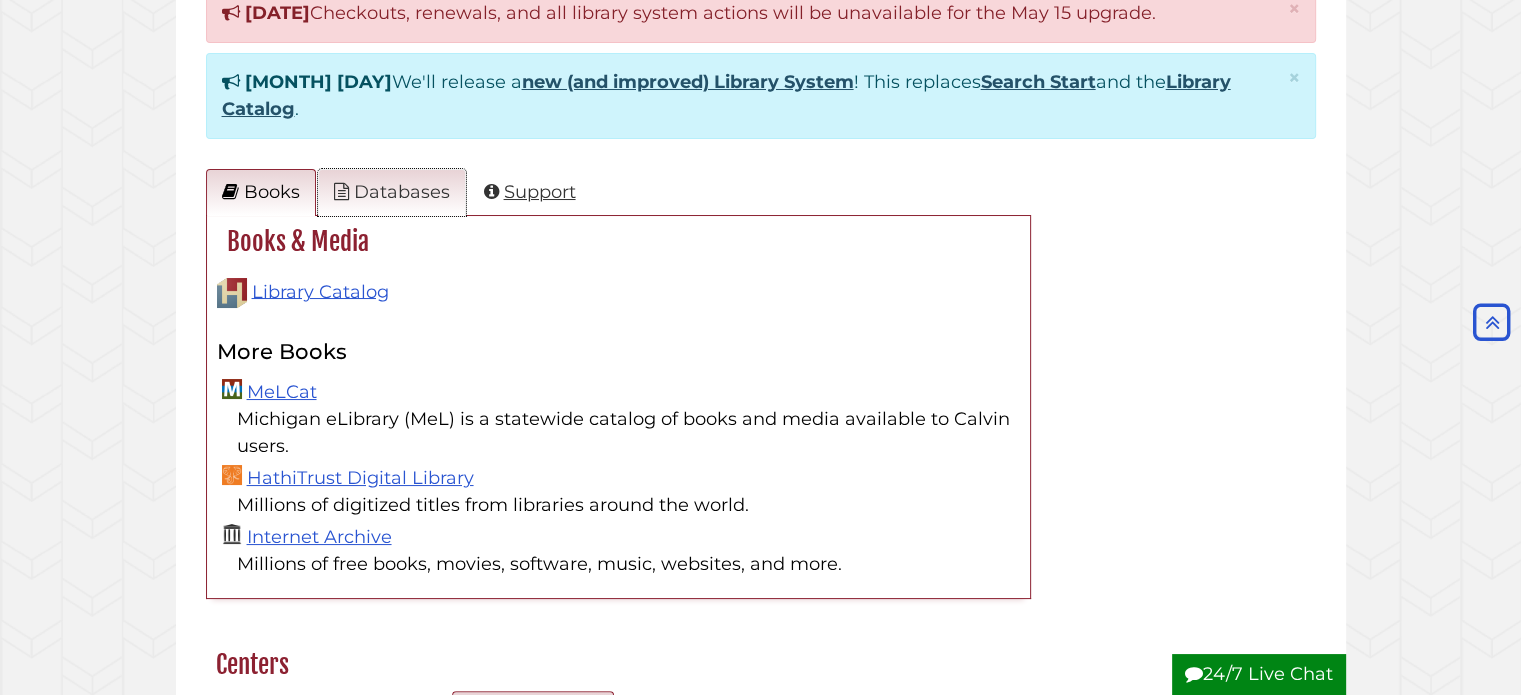 click on "Databases" at bounding box center (392, 192) 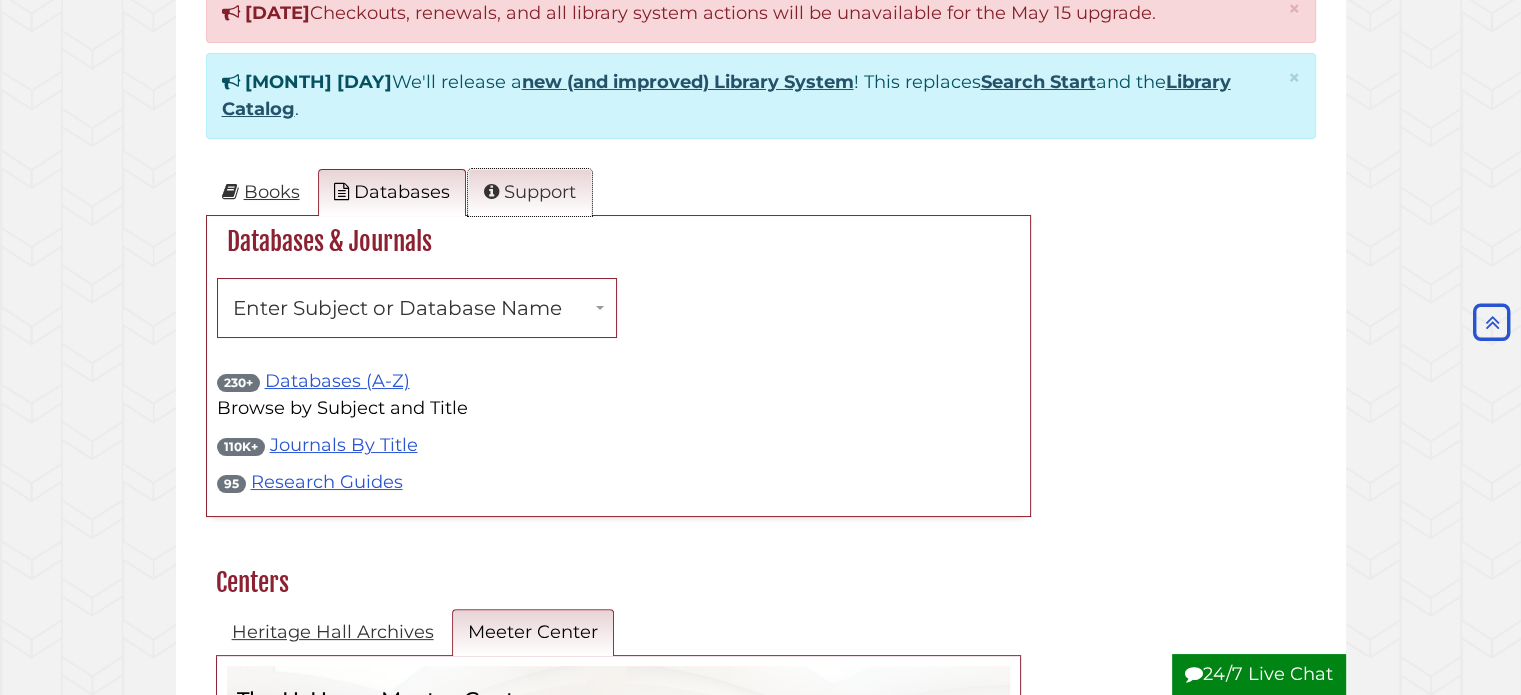 click on "Support" at bounding box center [530, 192] 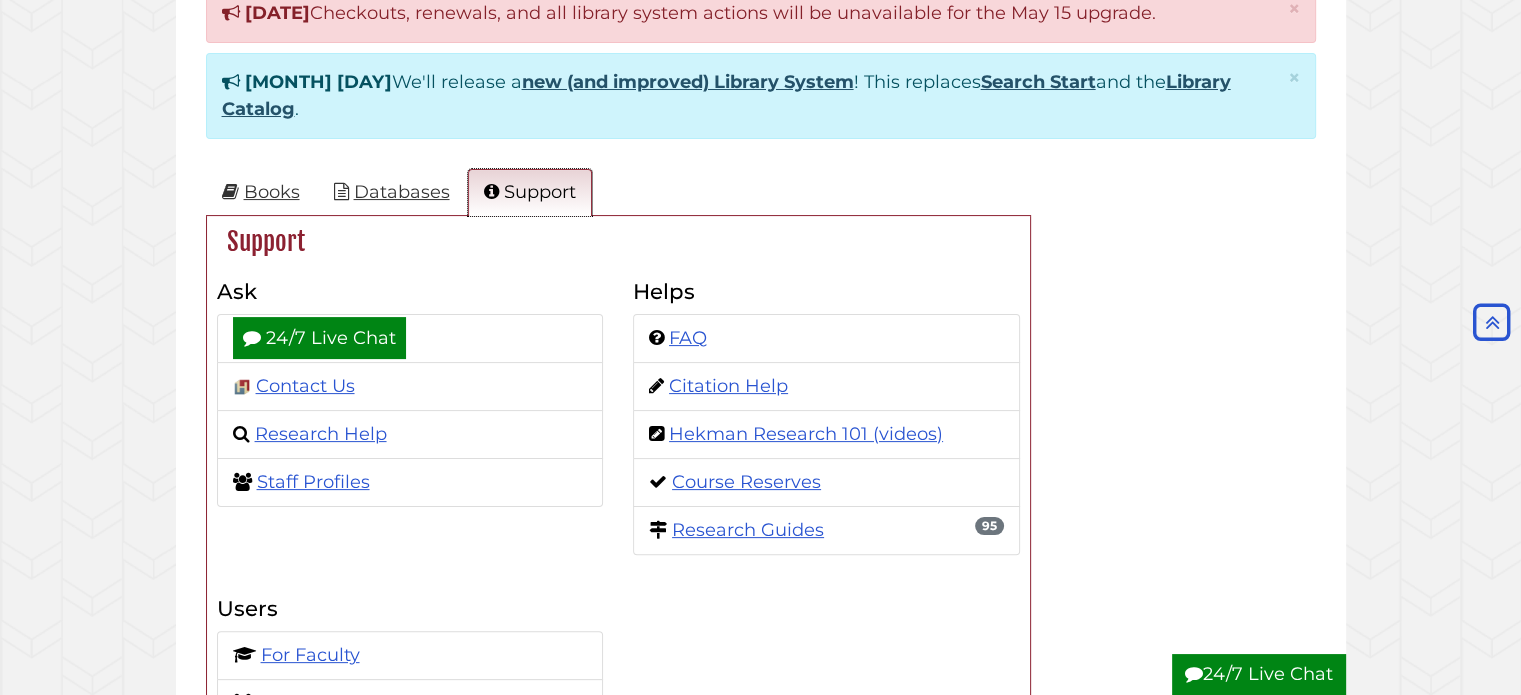scroll, scrollTop: 11, scrollLeft: 10, axis: both 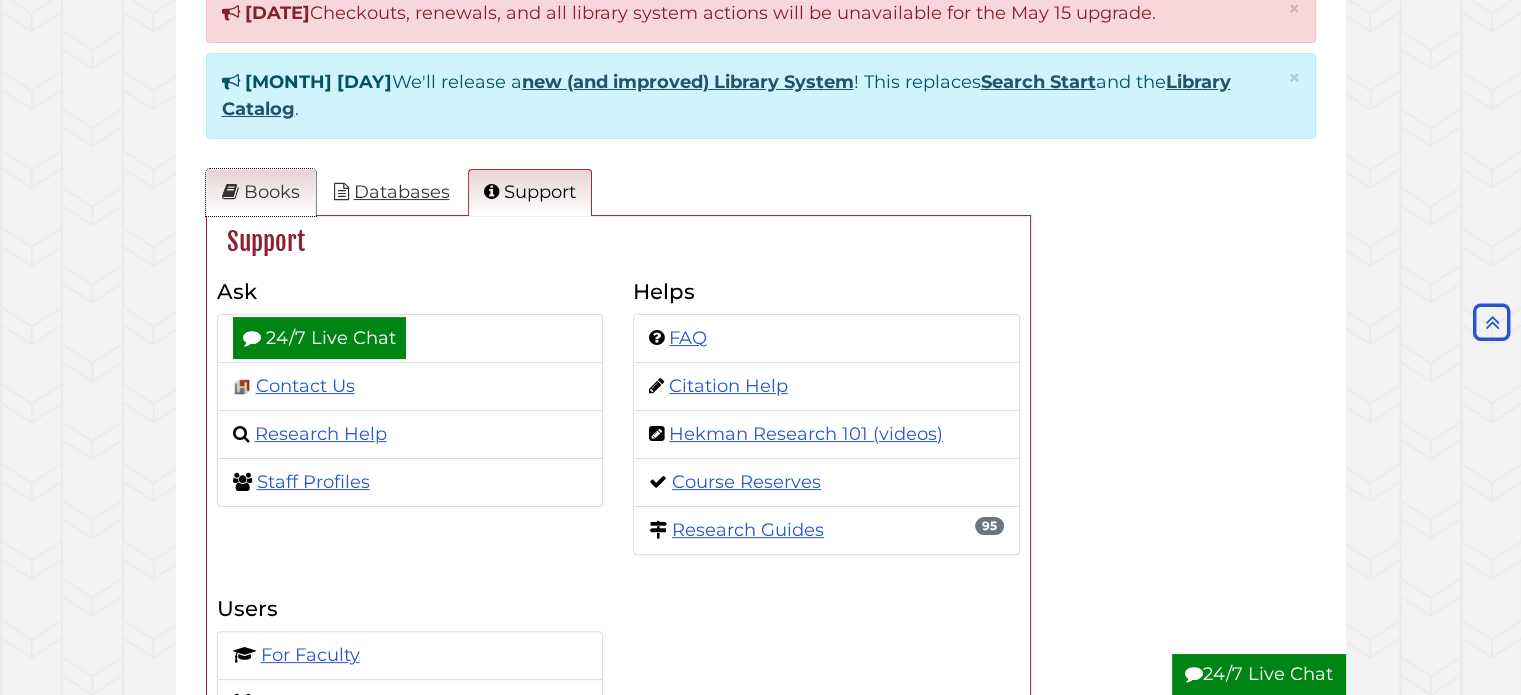 click on "Books" at bounding box center (261, 192) 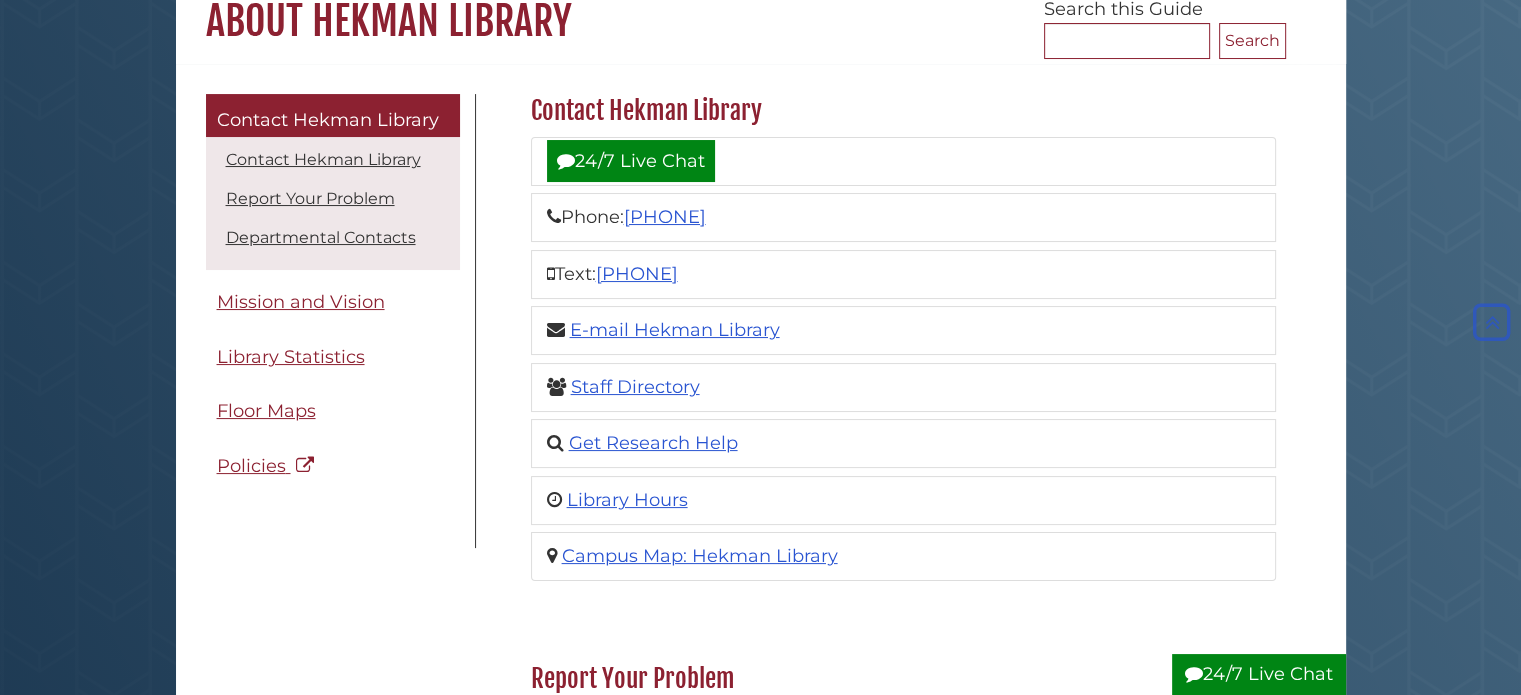 scroll, scrollTop: 0, scrollLeft: 0, axis: both 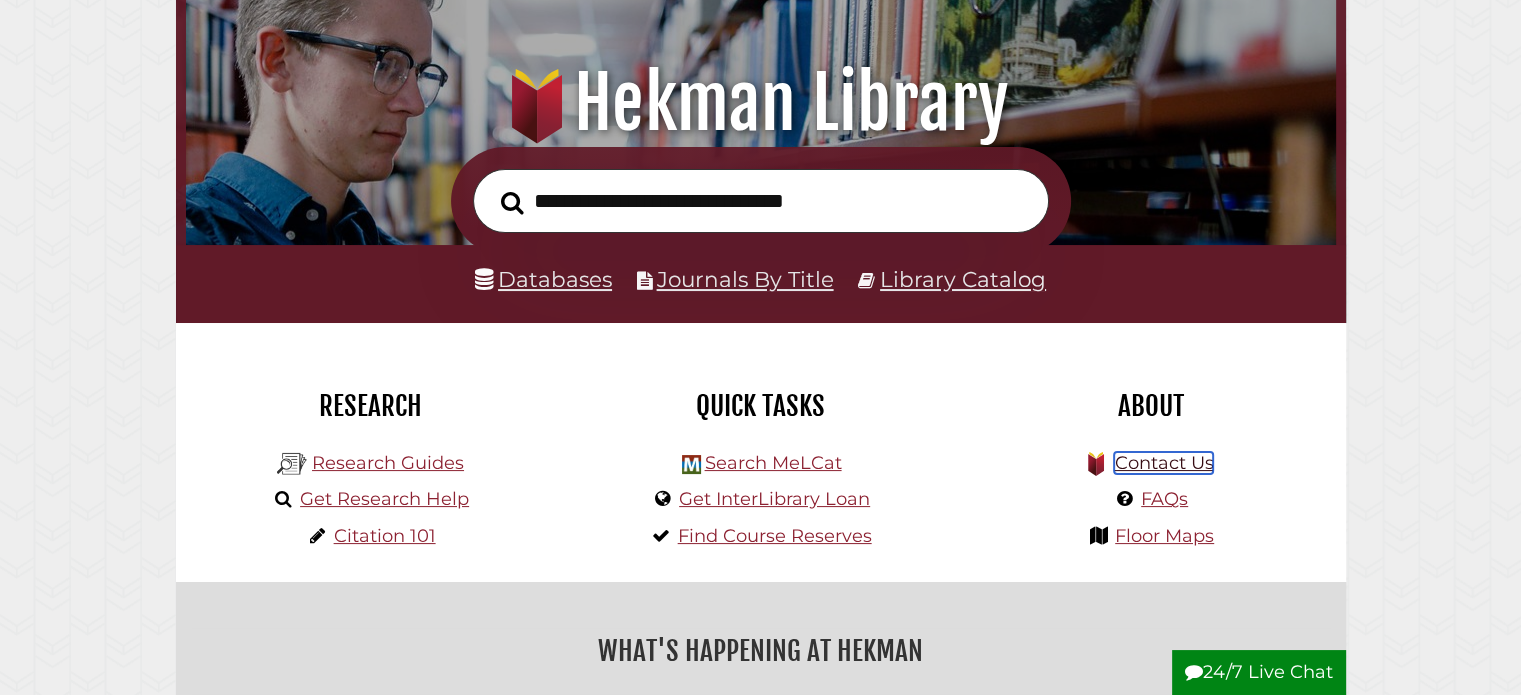 click on "Contact Us" at bounding box center [1163, 463] 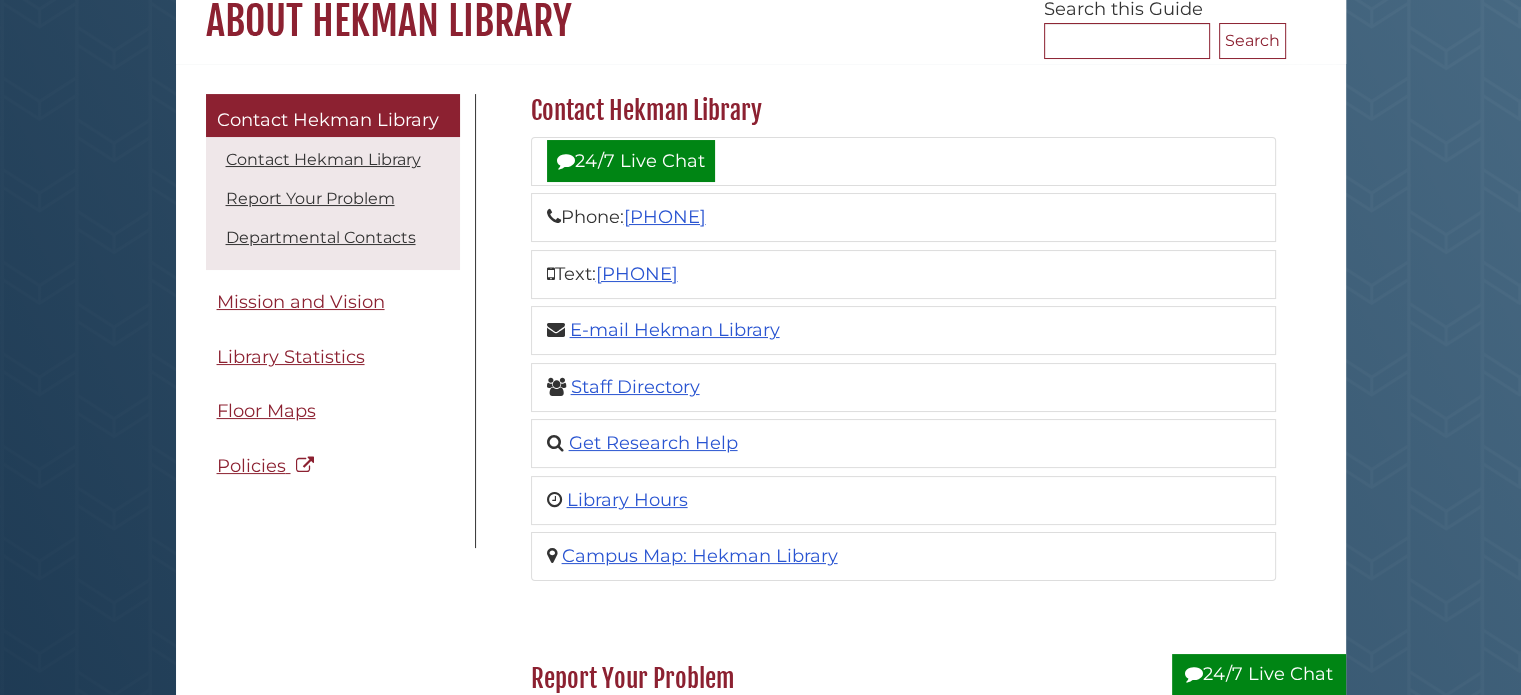 scroll, scrollTop: 300, scrollLeft: 0, axis: vertical 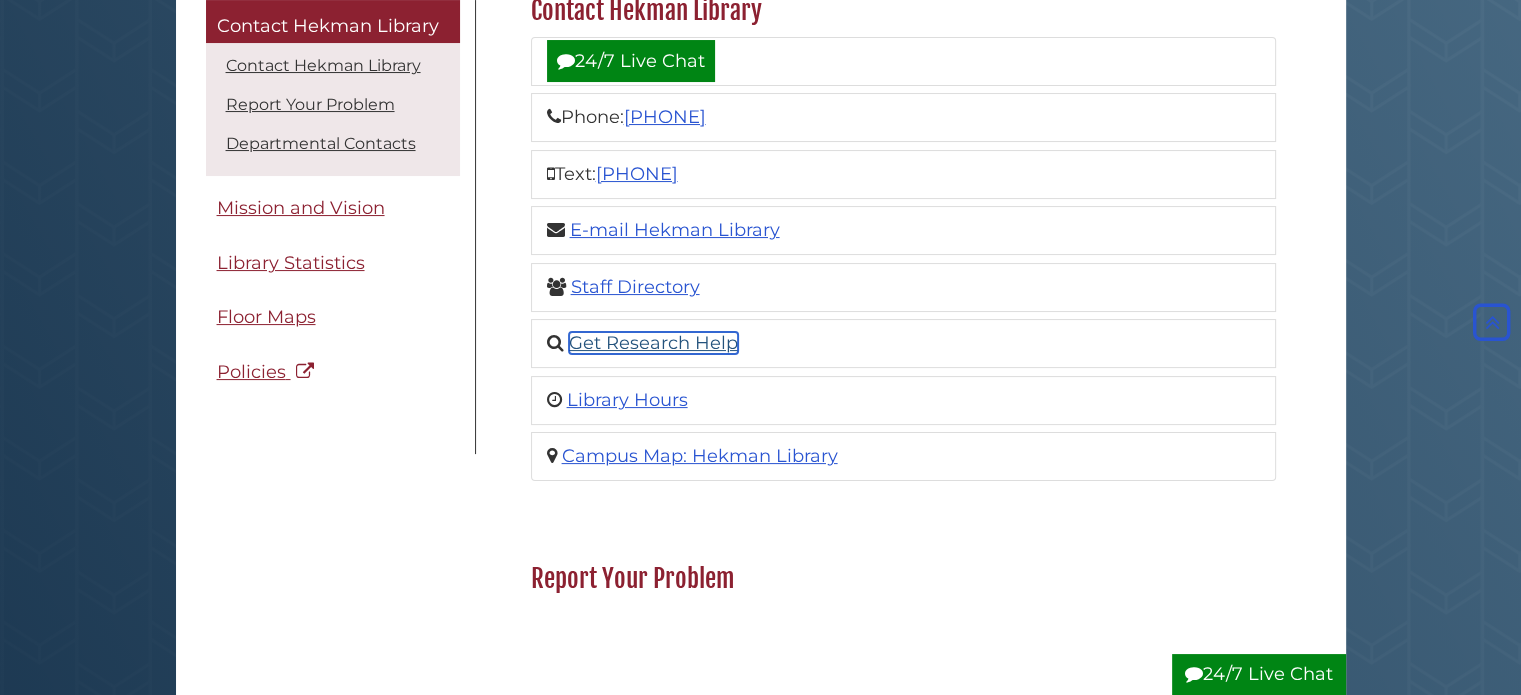 click on "Get Research Help" at bounding box center (653, 343) 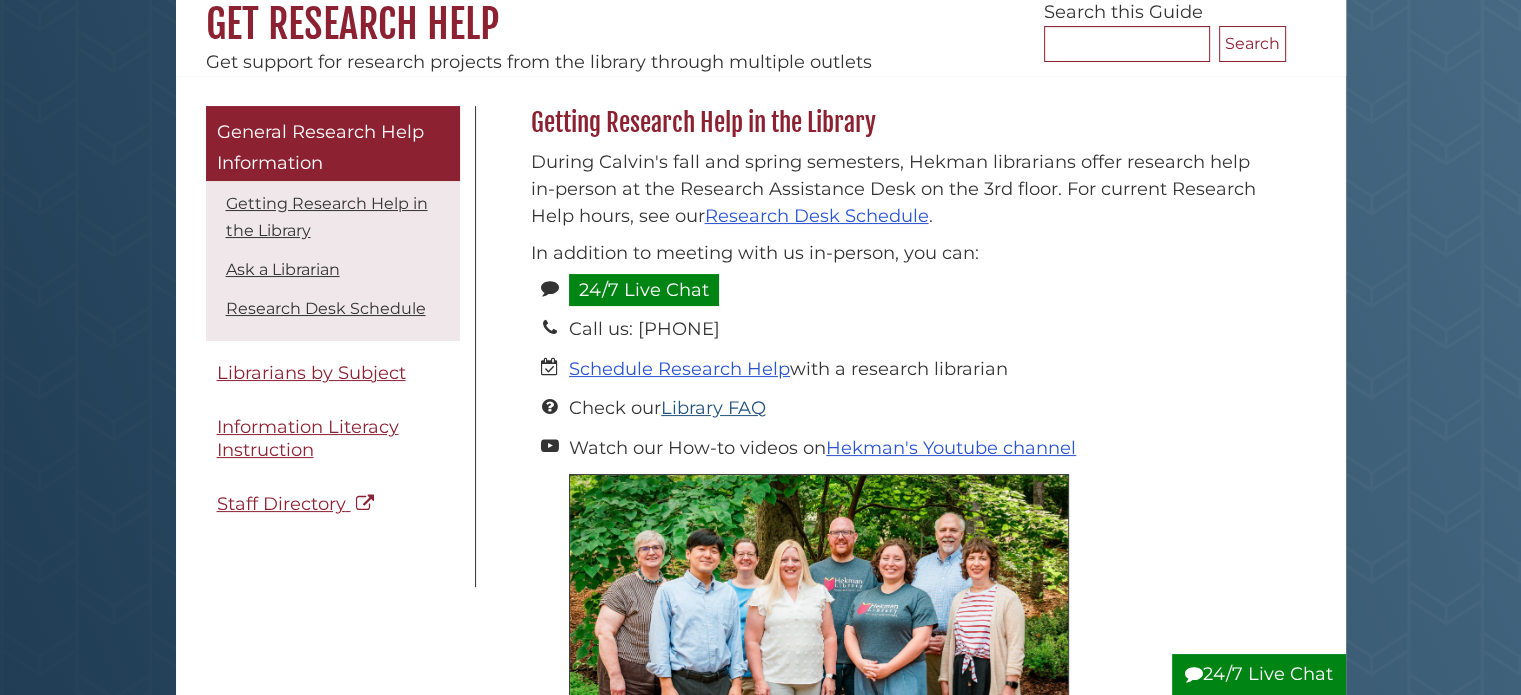 scroll, scrollTop: 200, scrollLeft: 0, axis: vertical 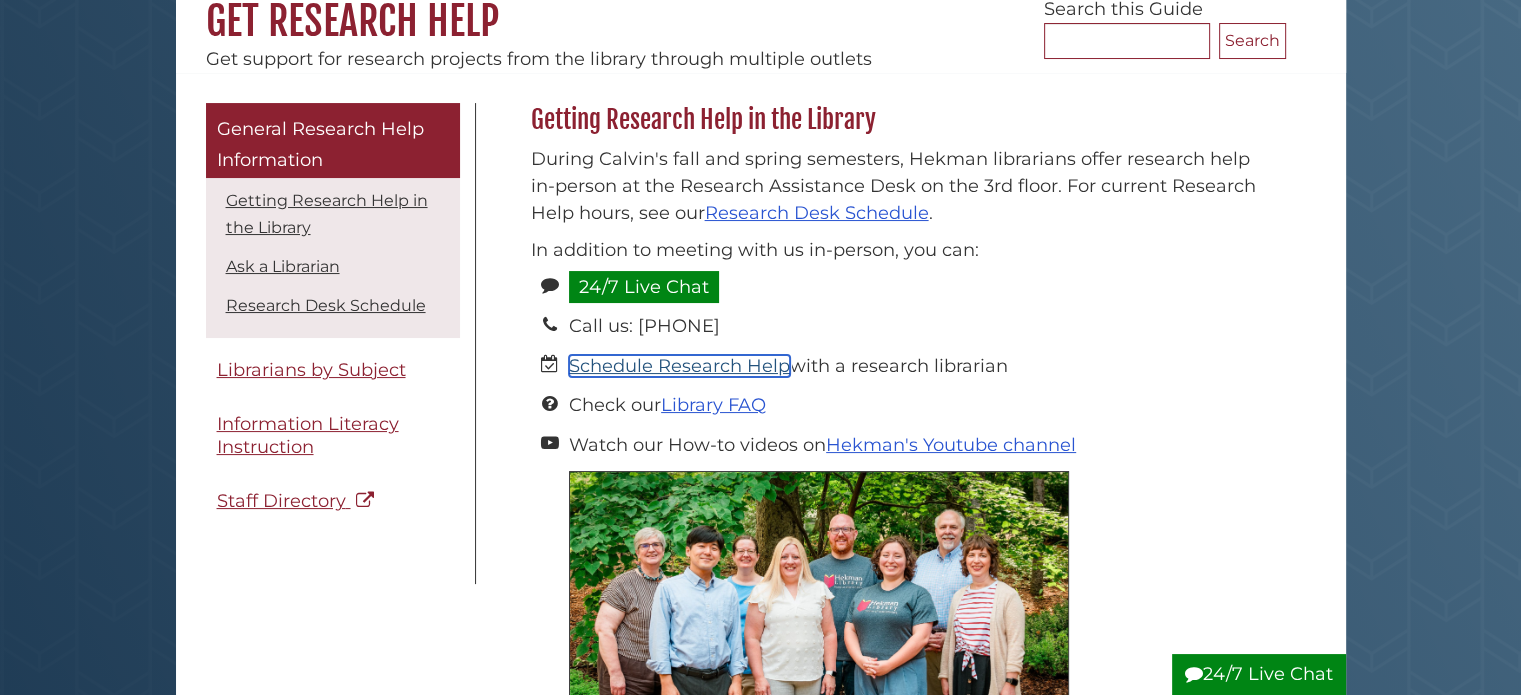click on "Schedule Research Help" at bounding box center [679, 366] 